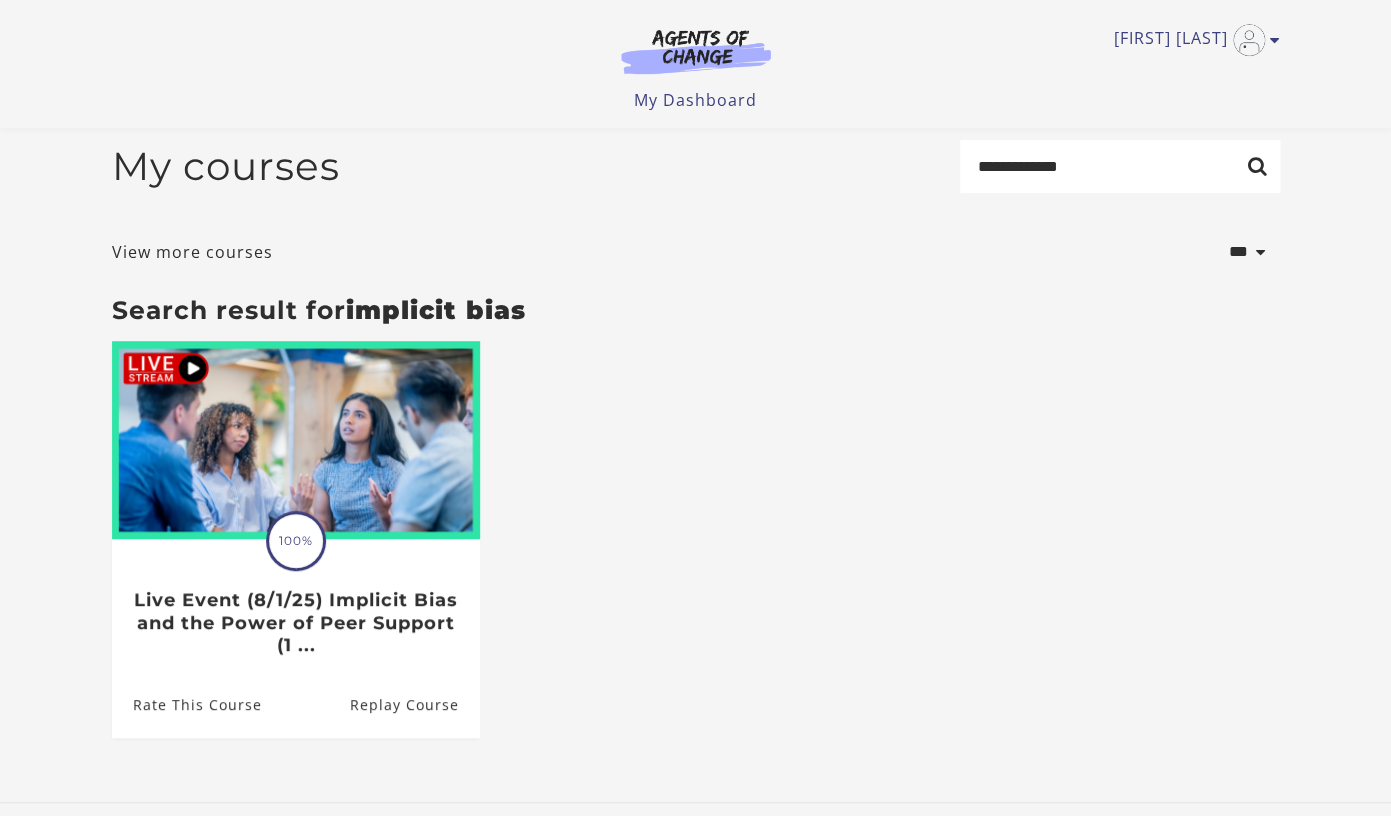 scroll, scrollTop: 0, scrollLeft: 0, axis: both 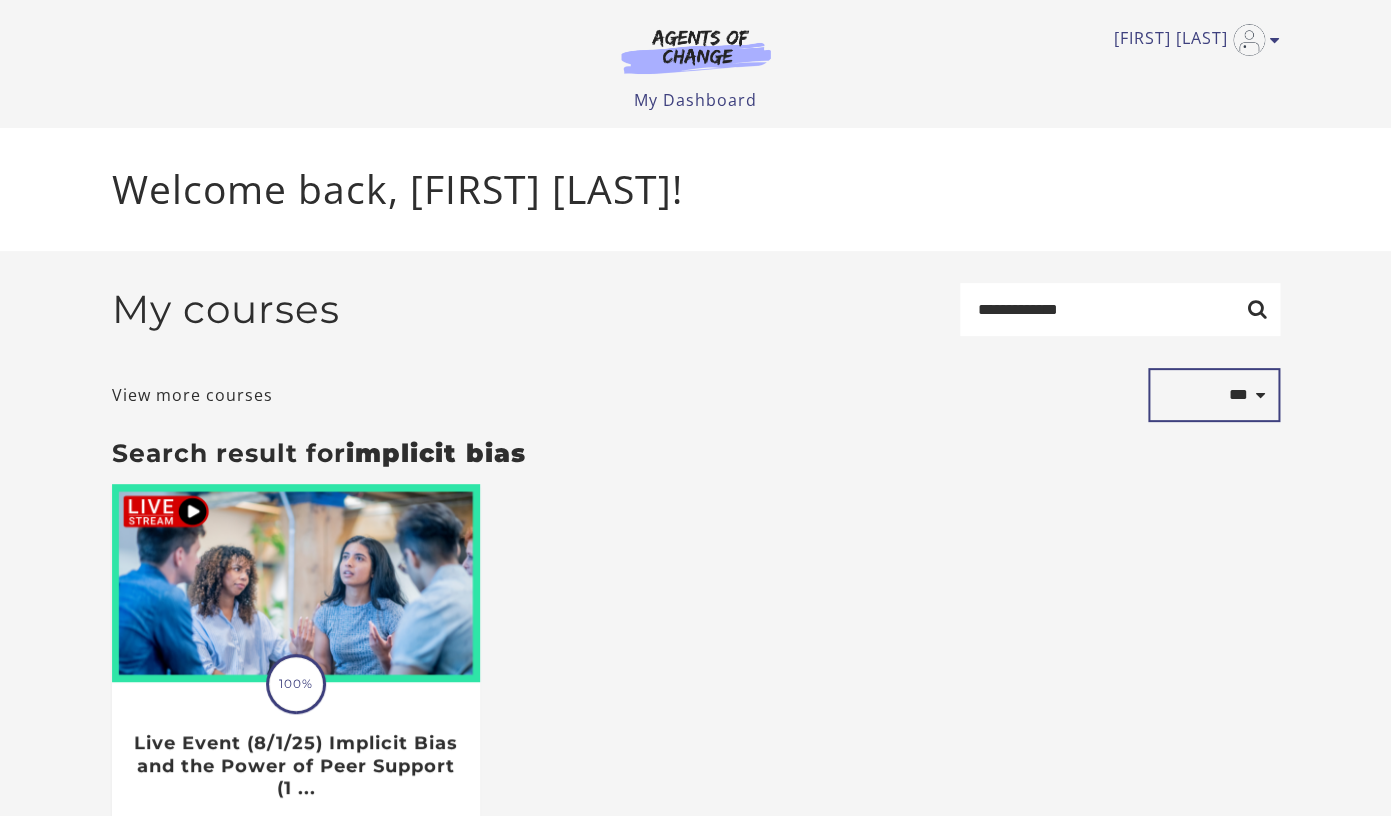 select on "*********" 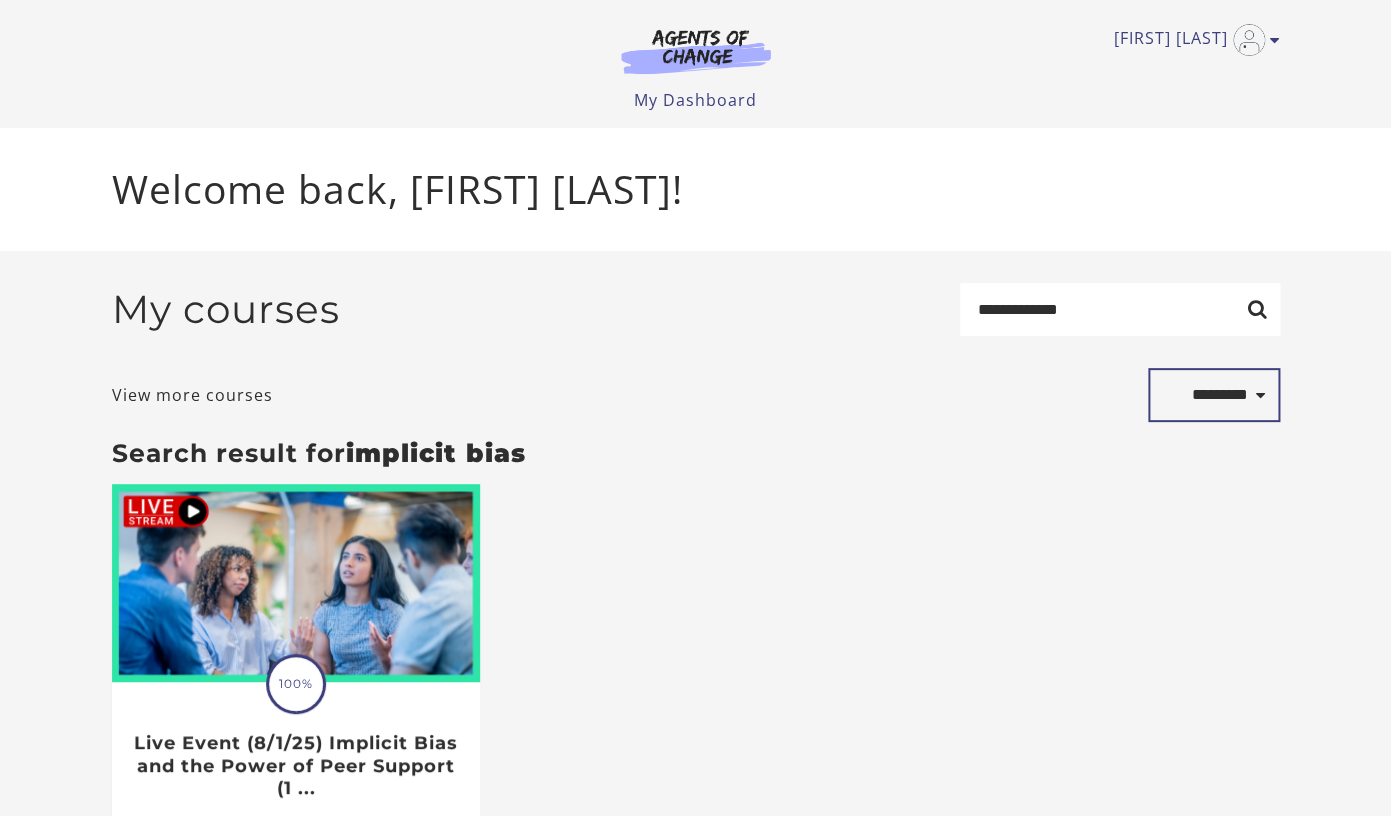click on "*********" at bounding box center (0, 0) 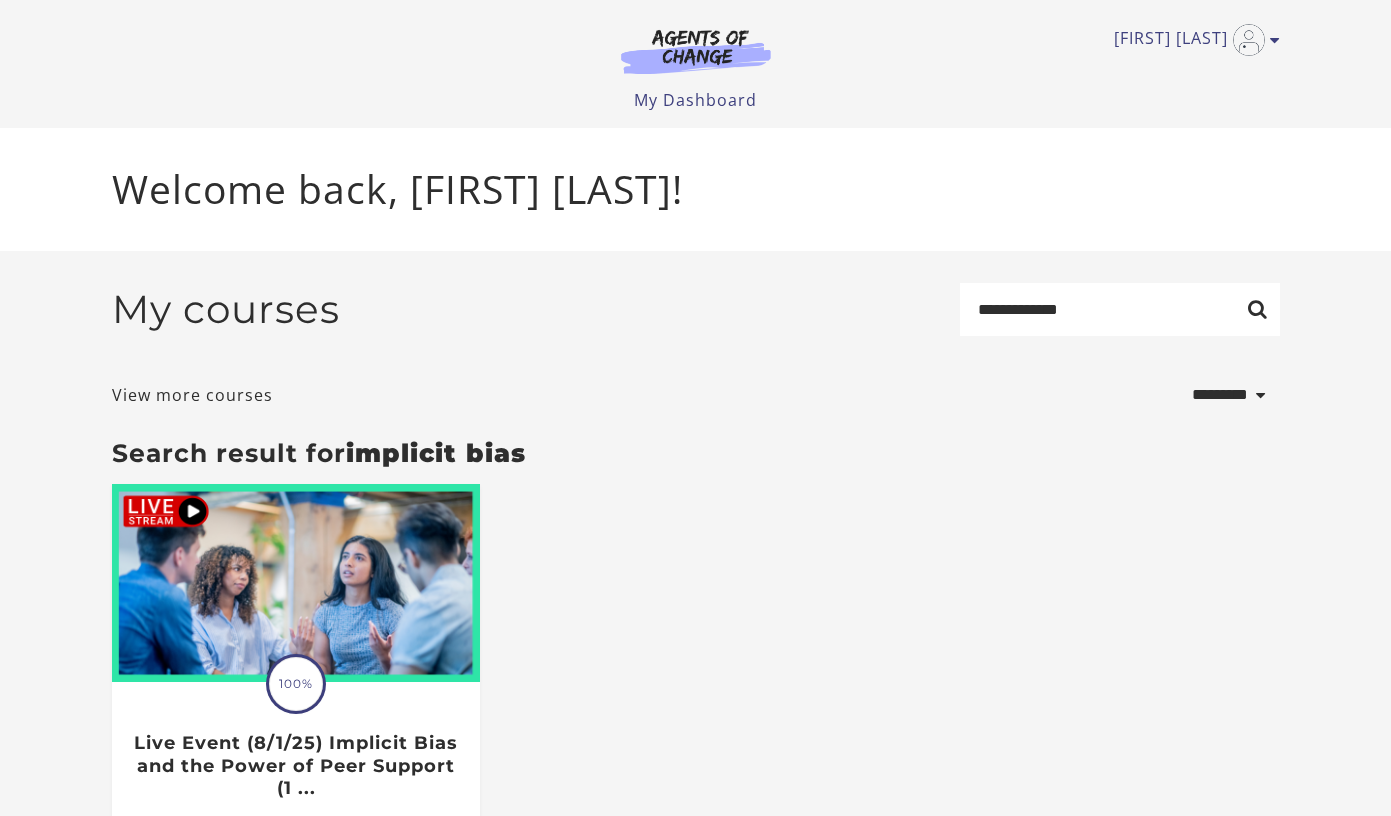 scroll, scrollTop: 0, scrollLeft: 0, axis: both 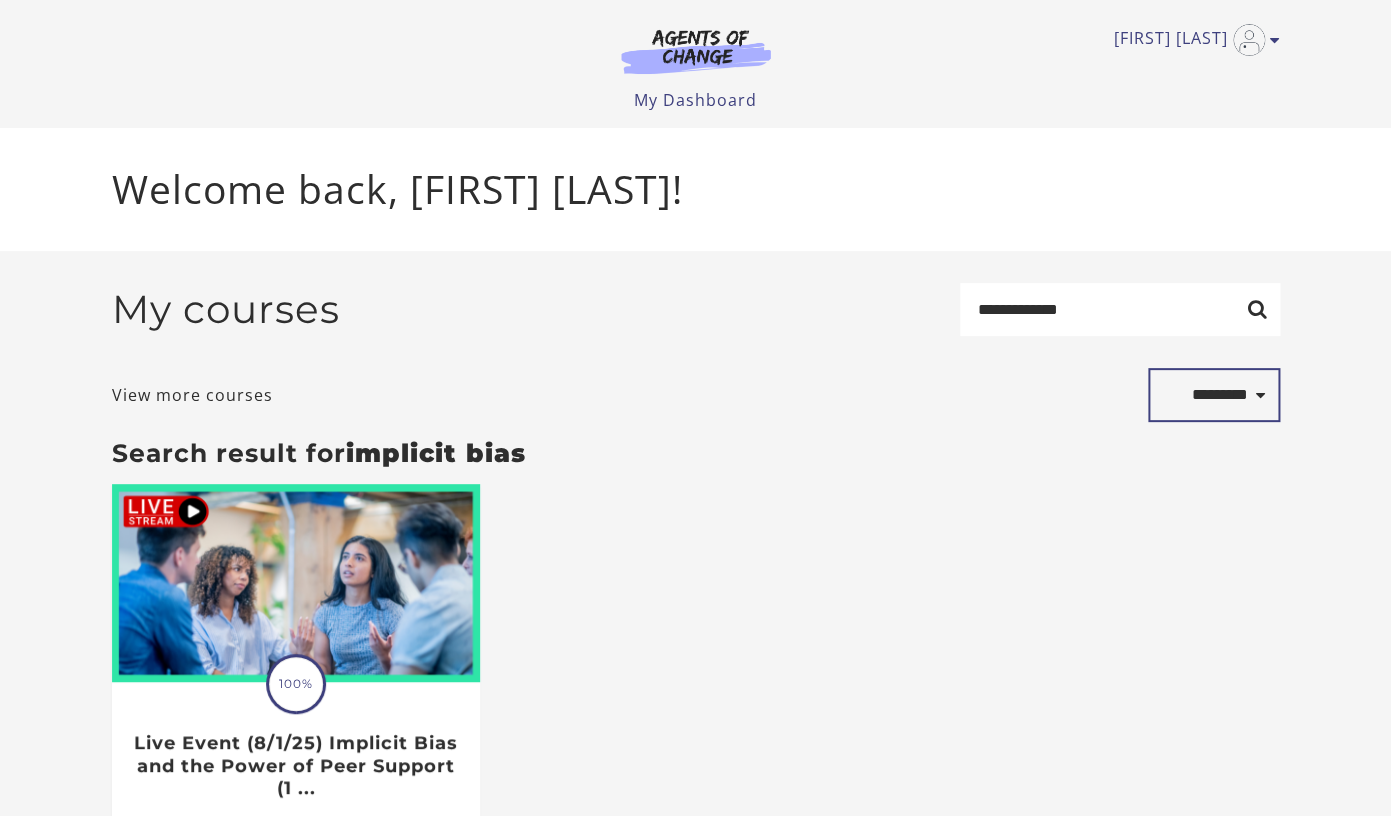 select on "**********" 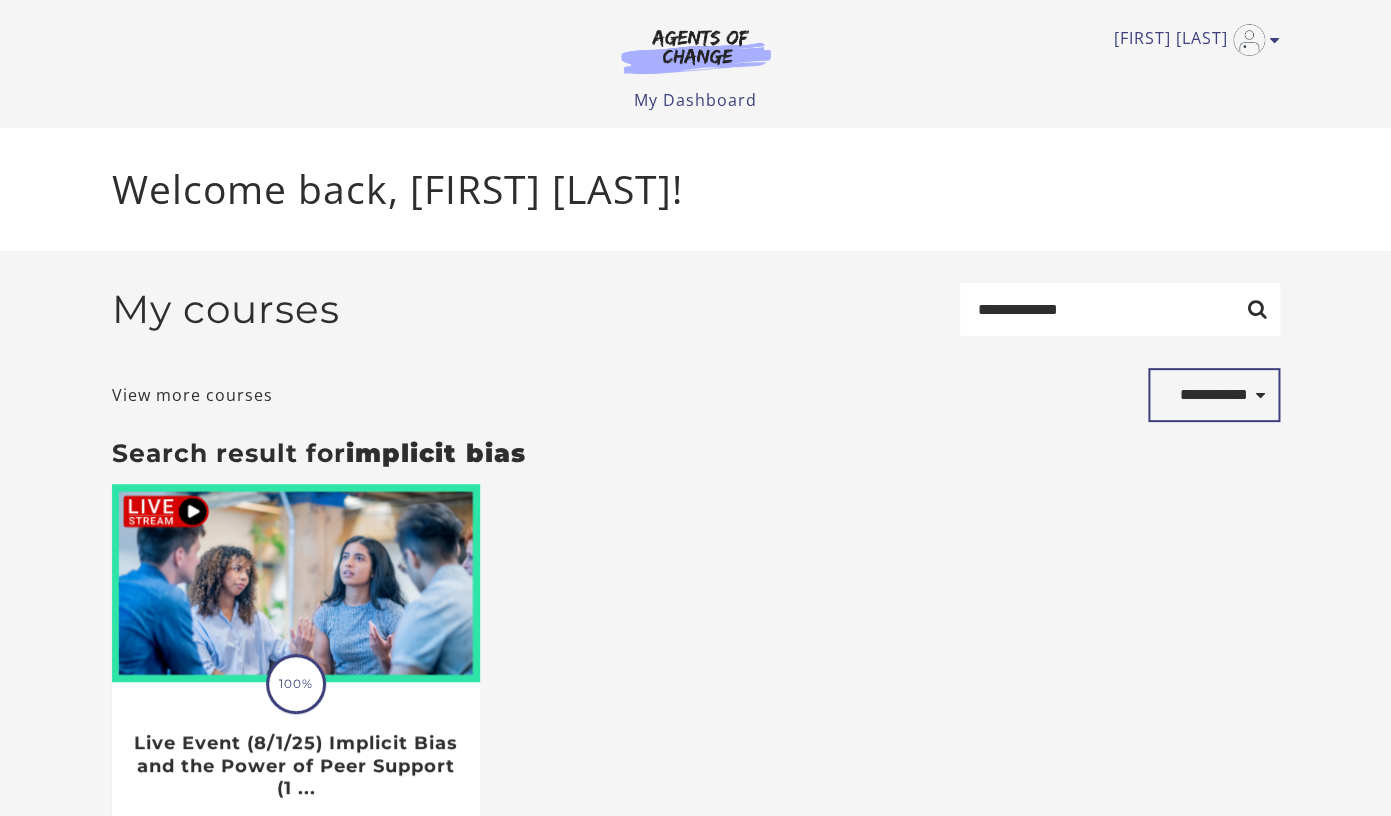 click on "**********" at bounding box center (0, 0) 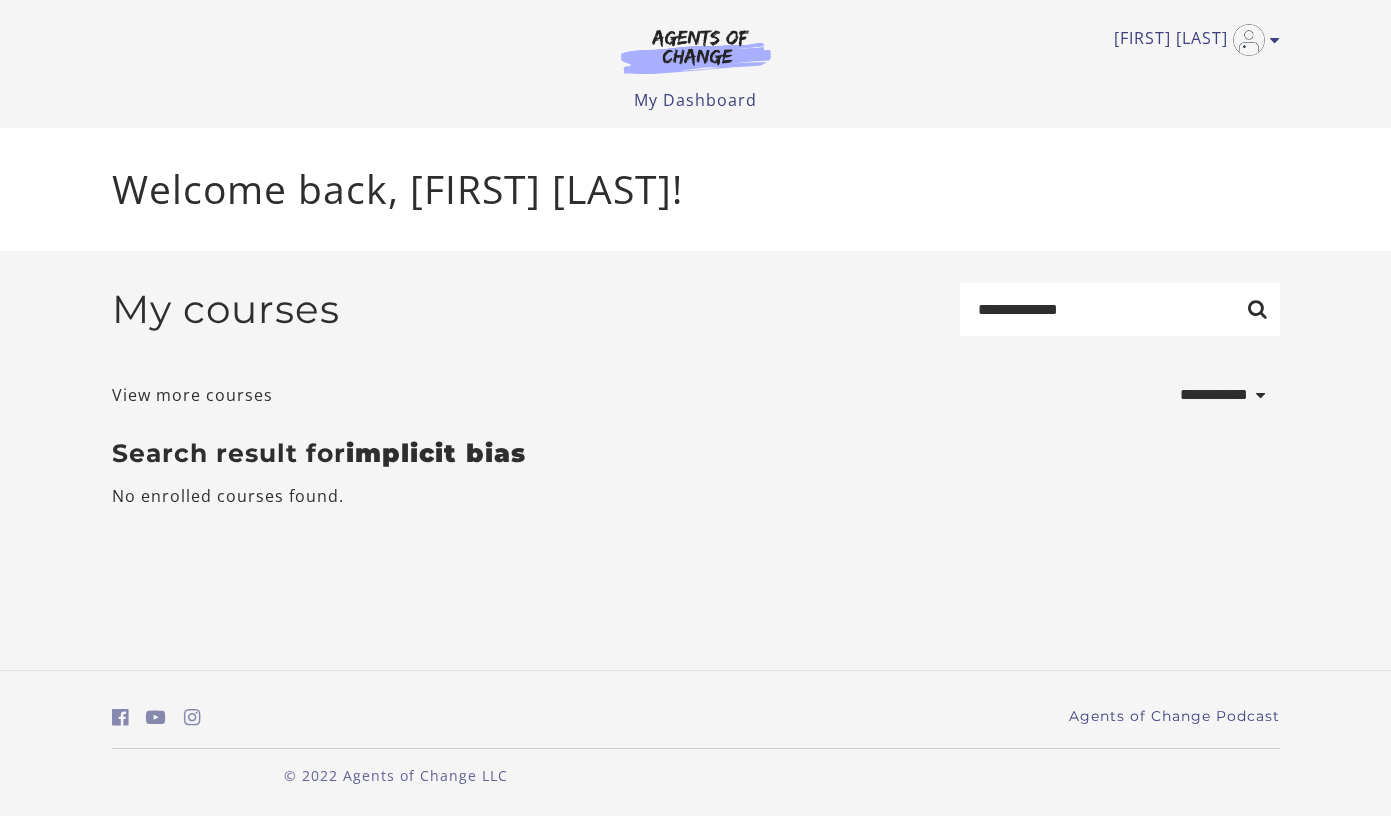 scroll, scrollTop: 0, scrollLeft: 0, axis: both 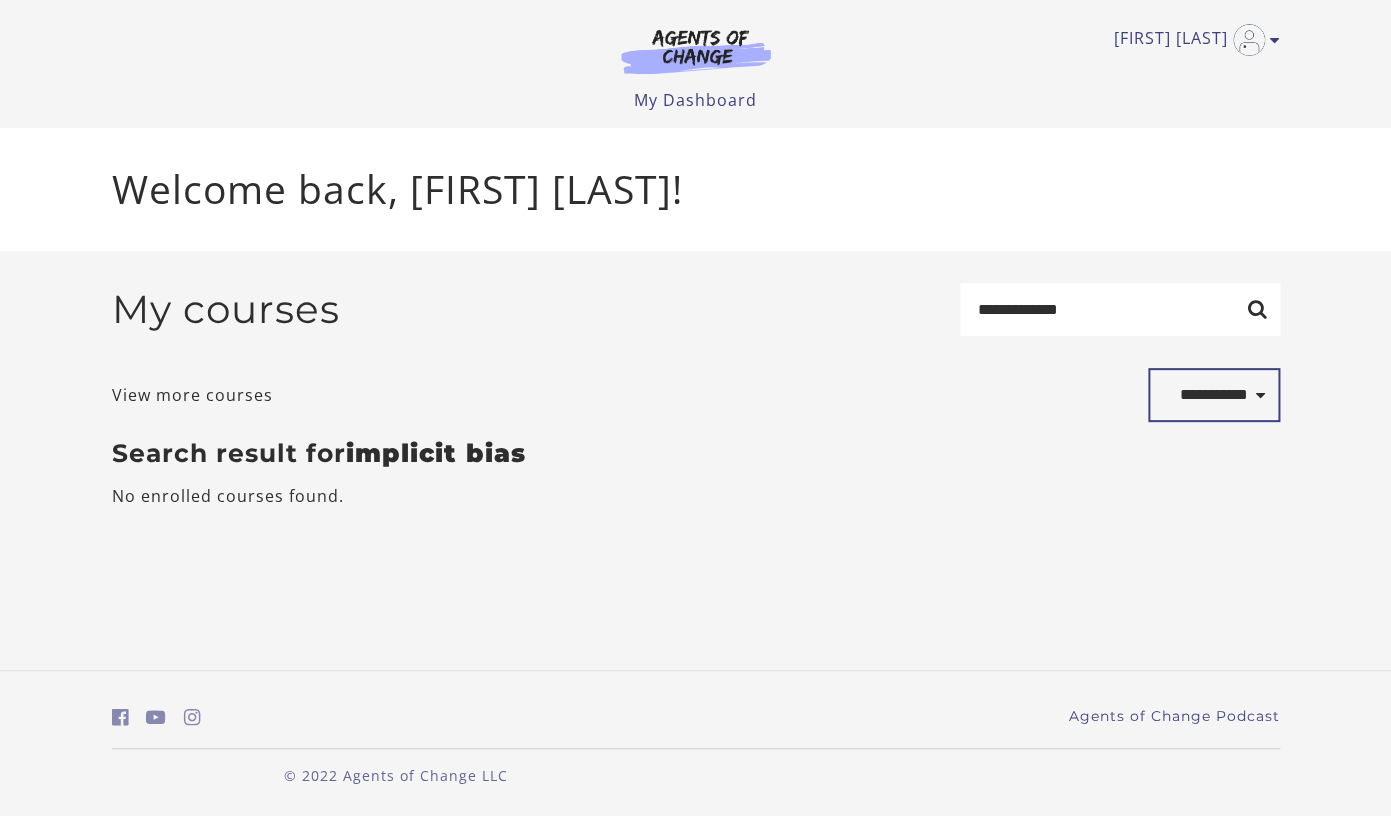 select on "*******" 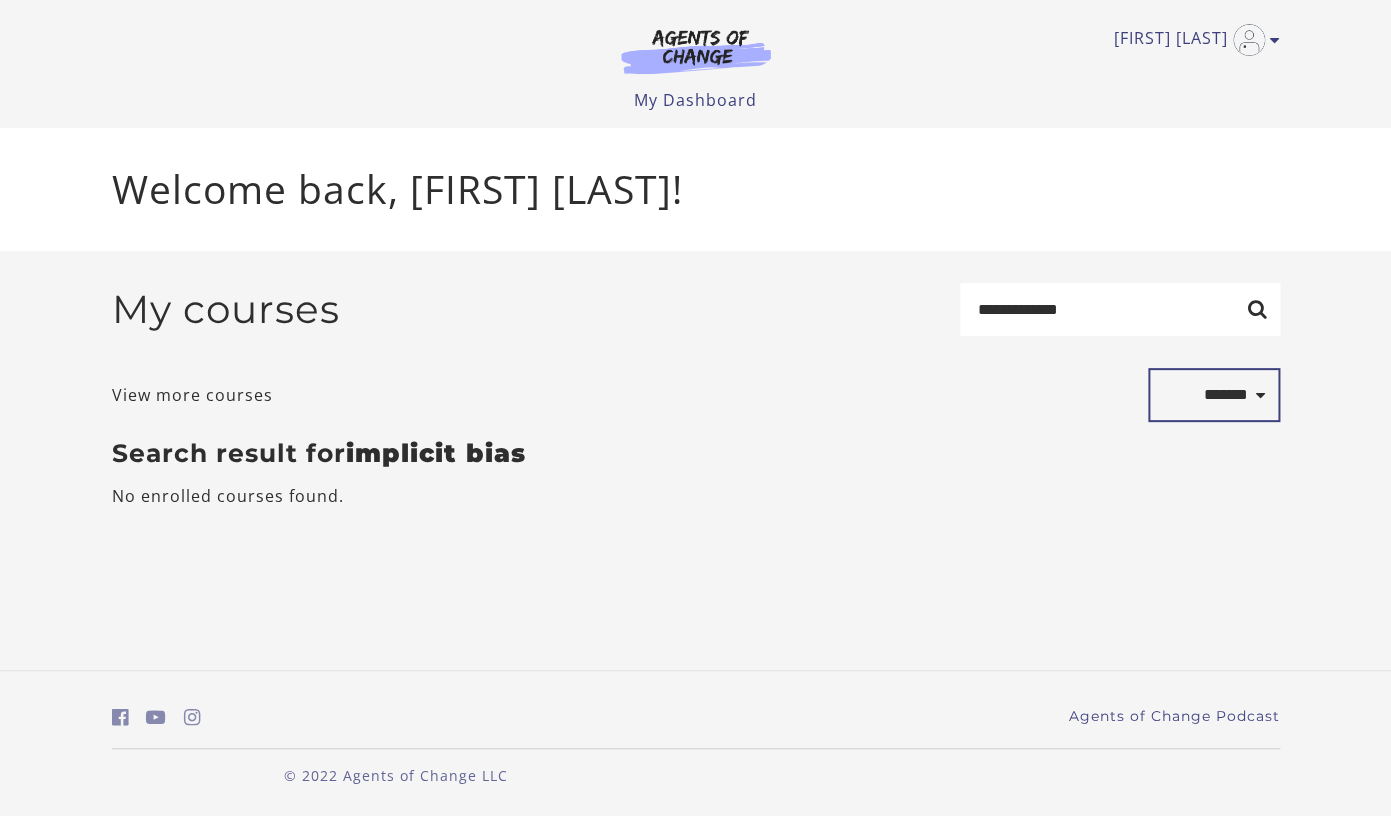 click on "*******" at bounding box center (0, 0) 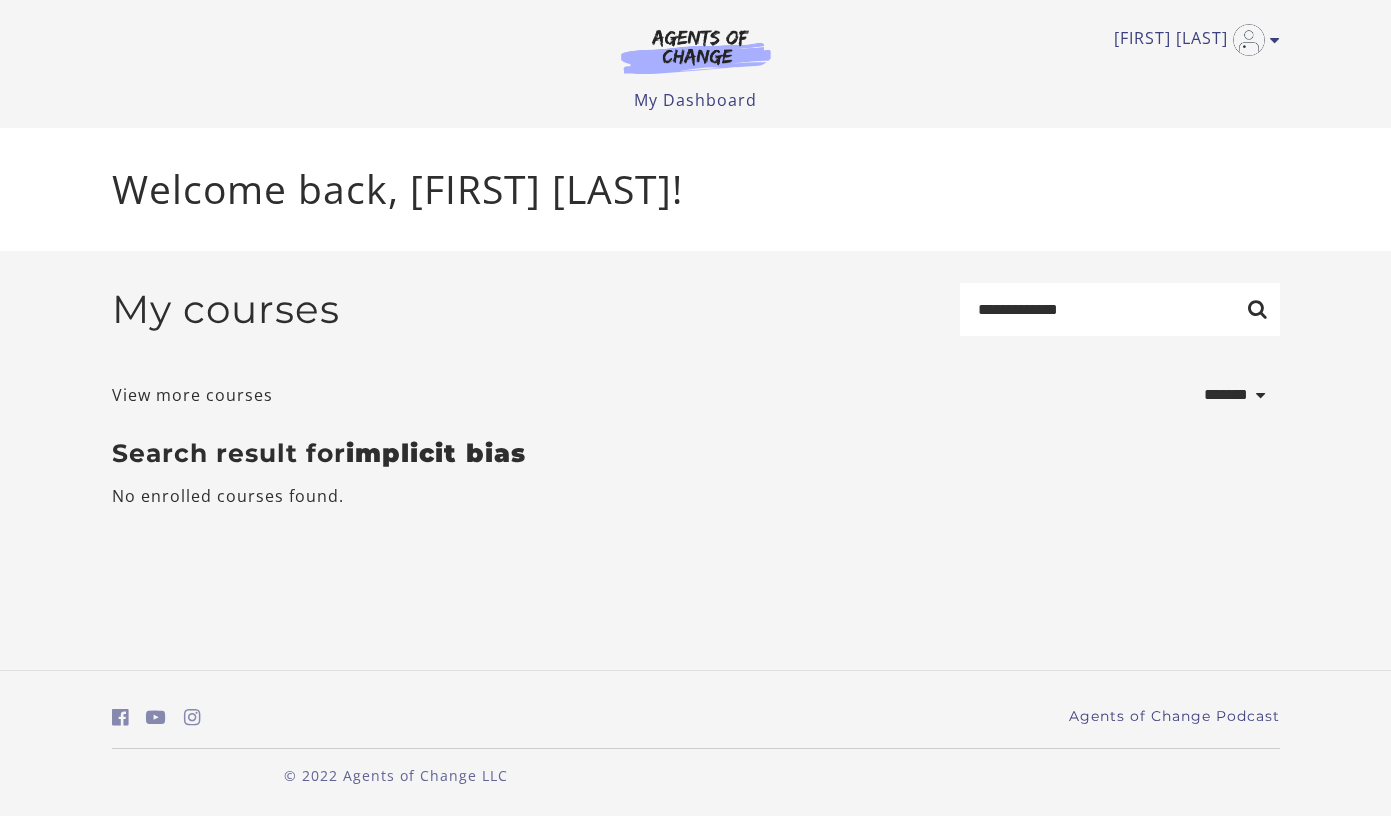 scroll, scrollTop: 0, scrollLeft: 0, axis: both 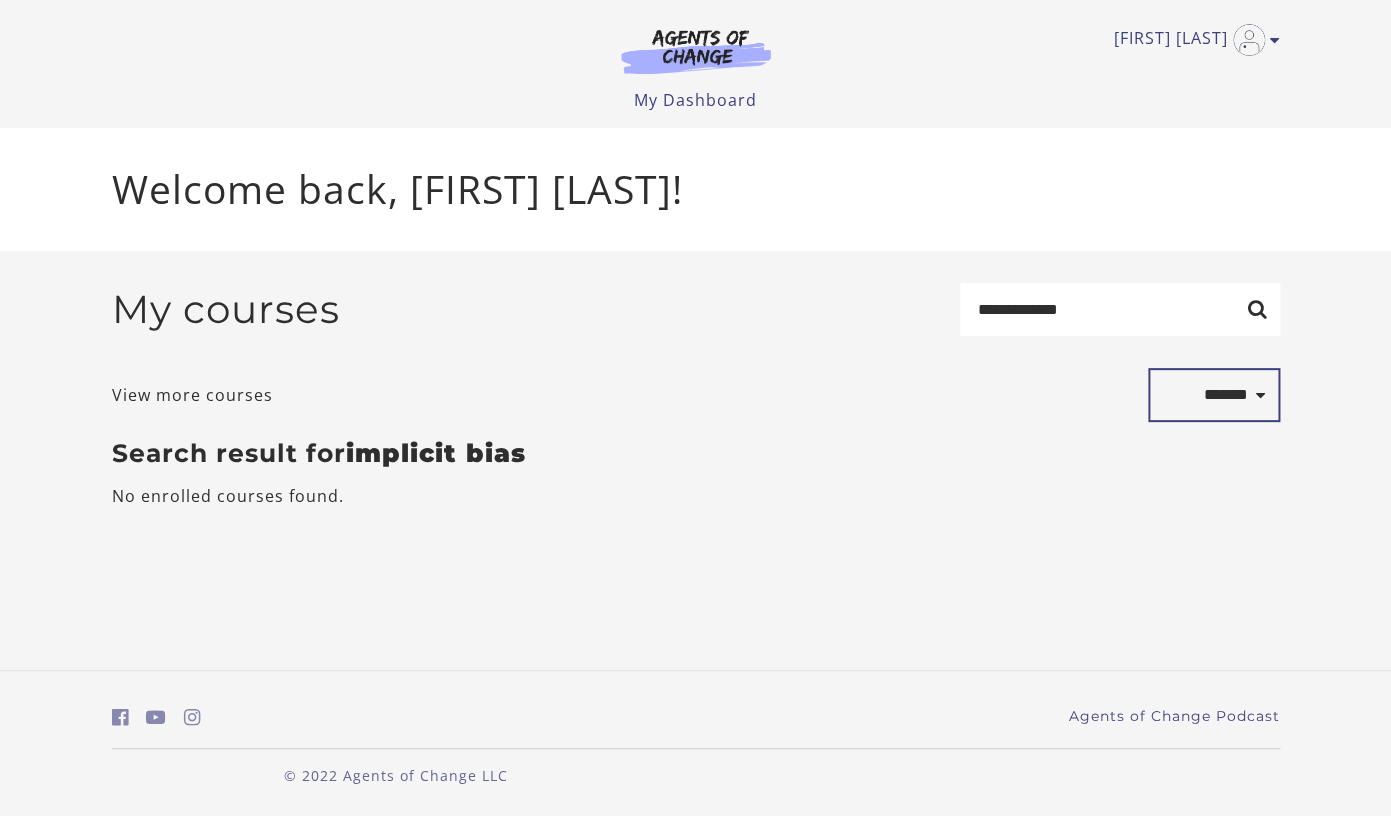 click on "**********" at bounding box center [1214, 395] 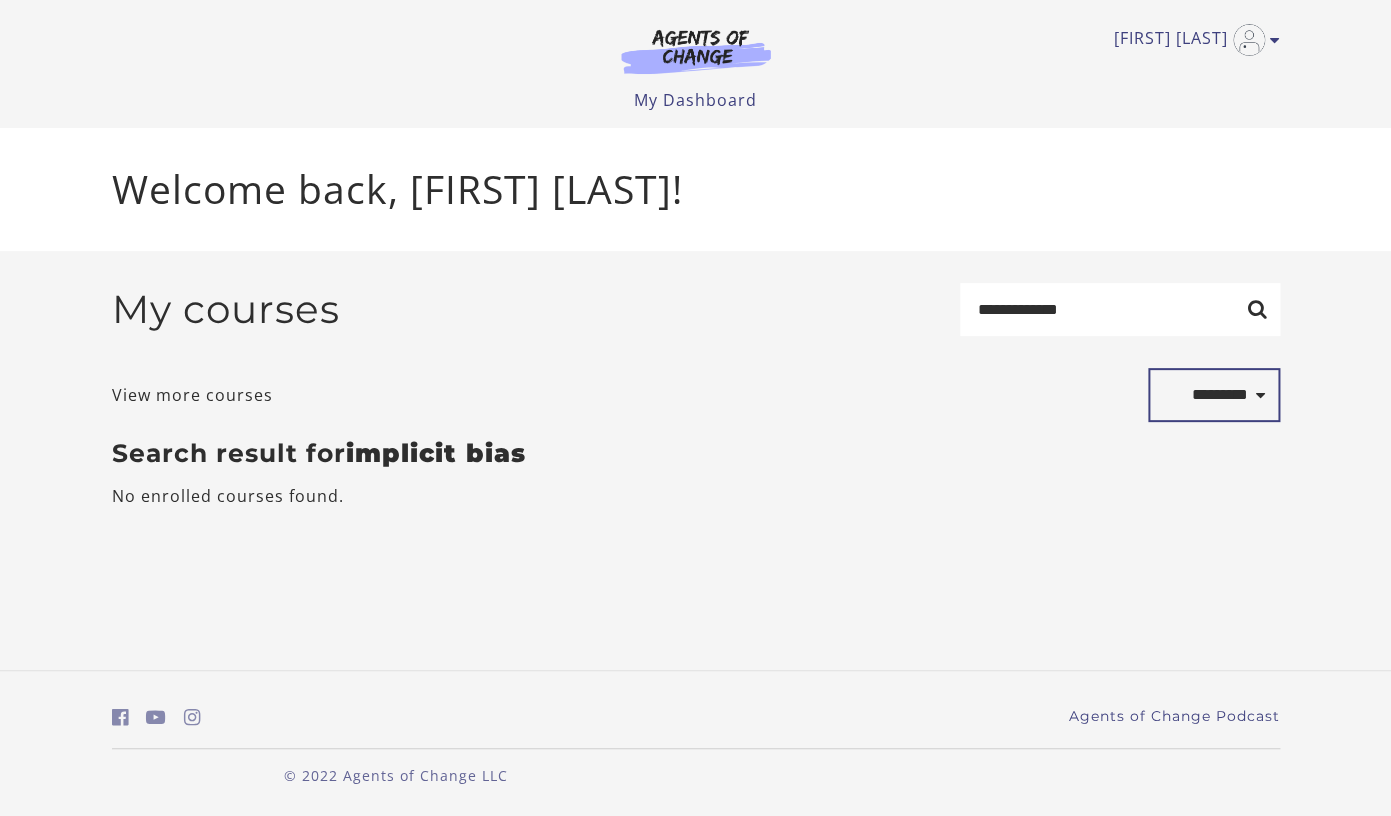 click on "*********" at bounding box center [0, 0] 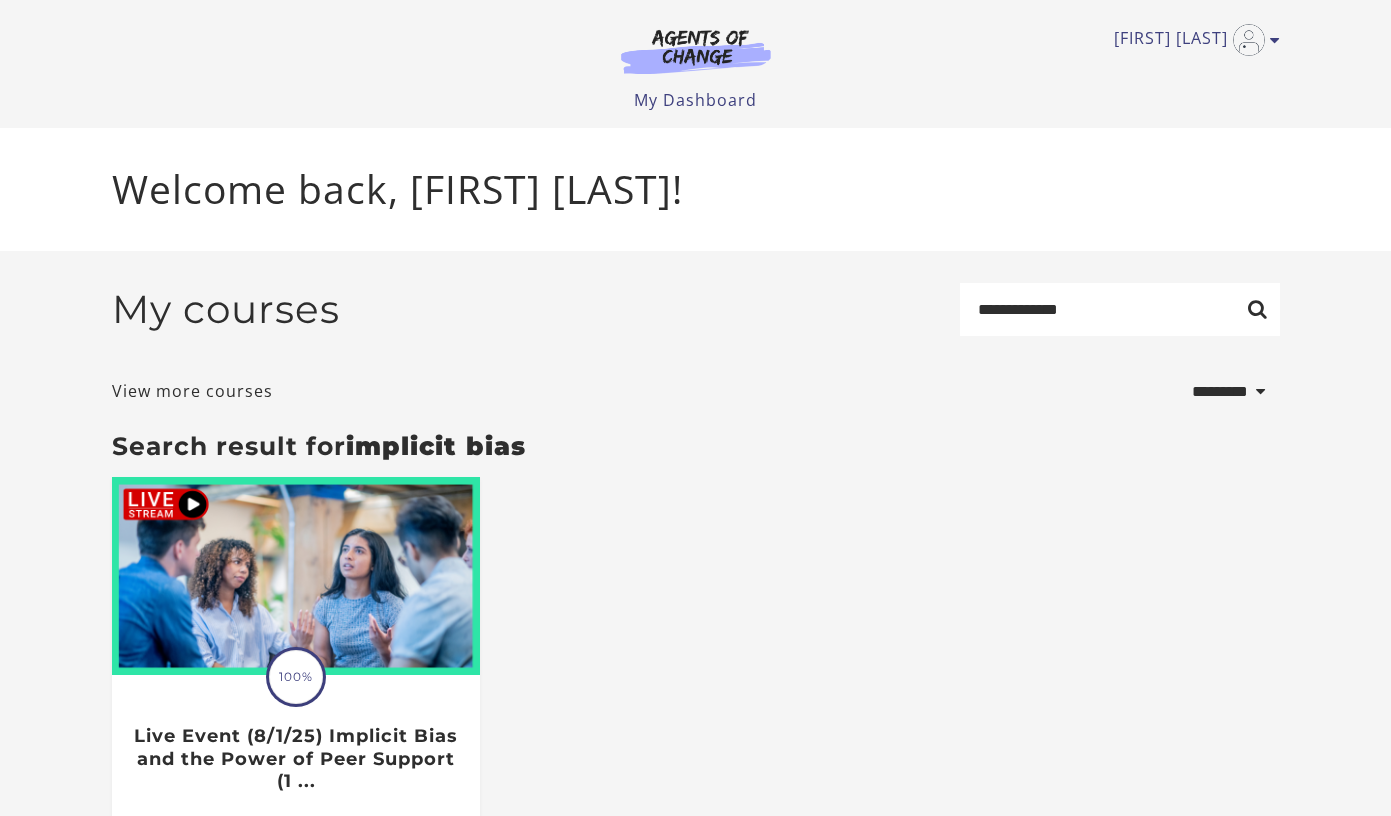 select on "*********" 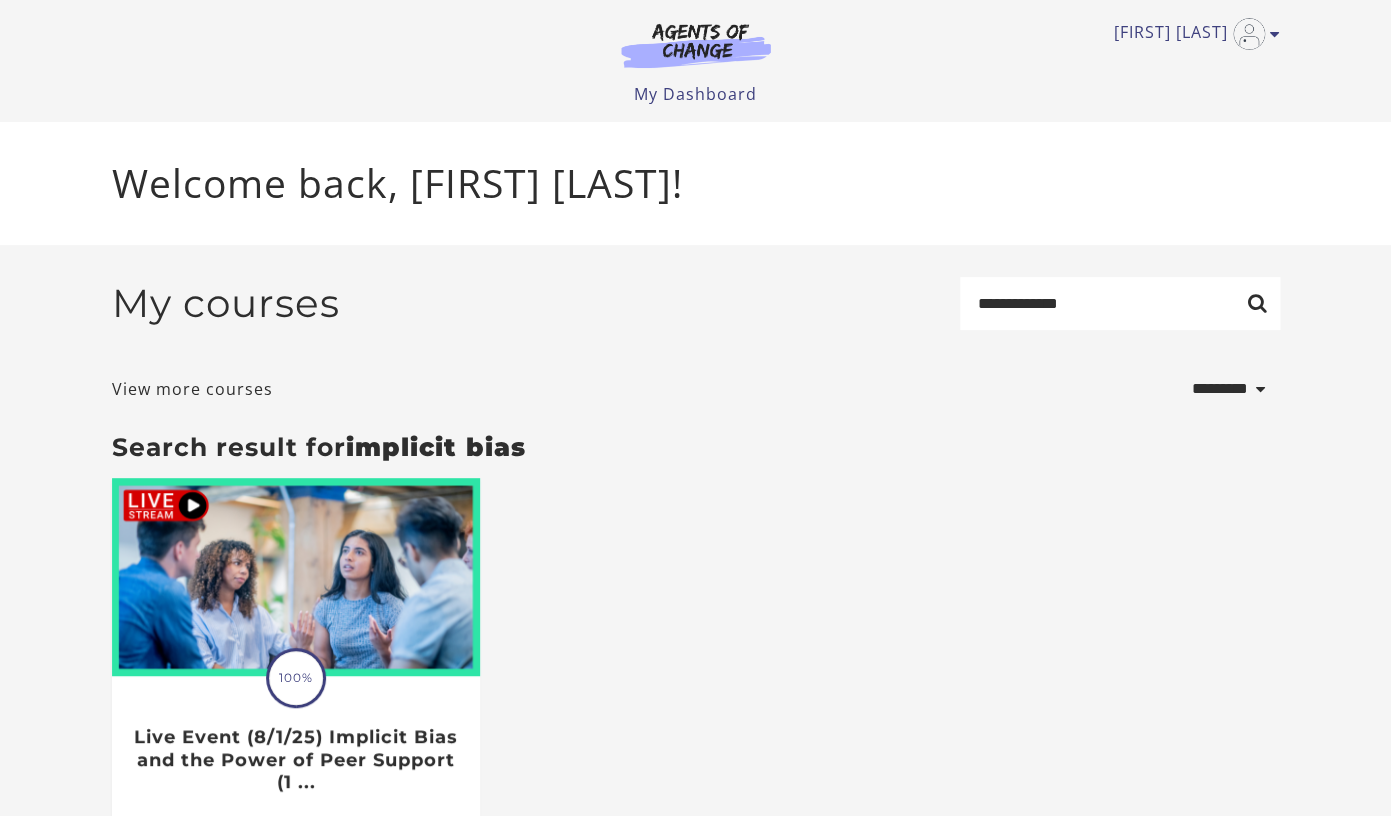 scroll, scrollTop: 0, scrollLeft: 0, axis: both 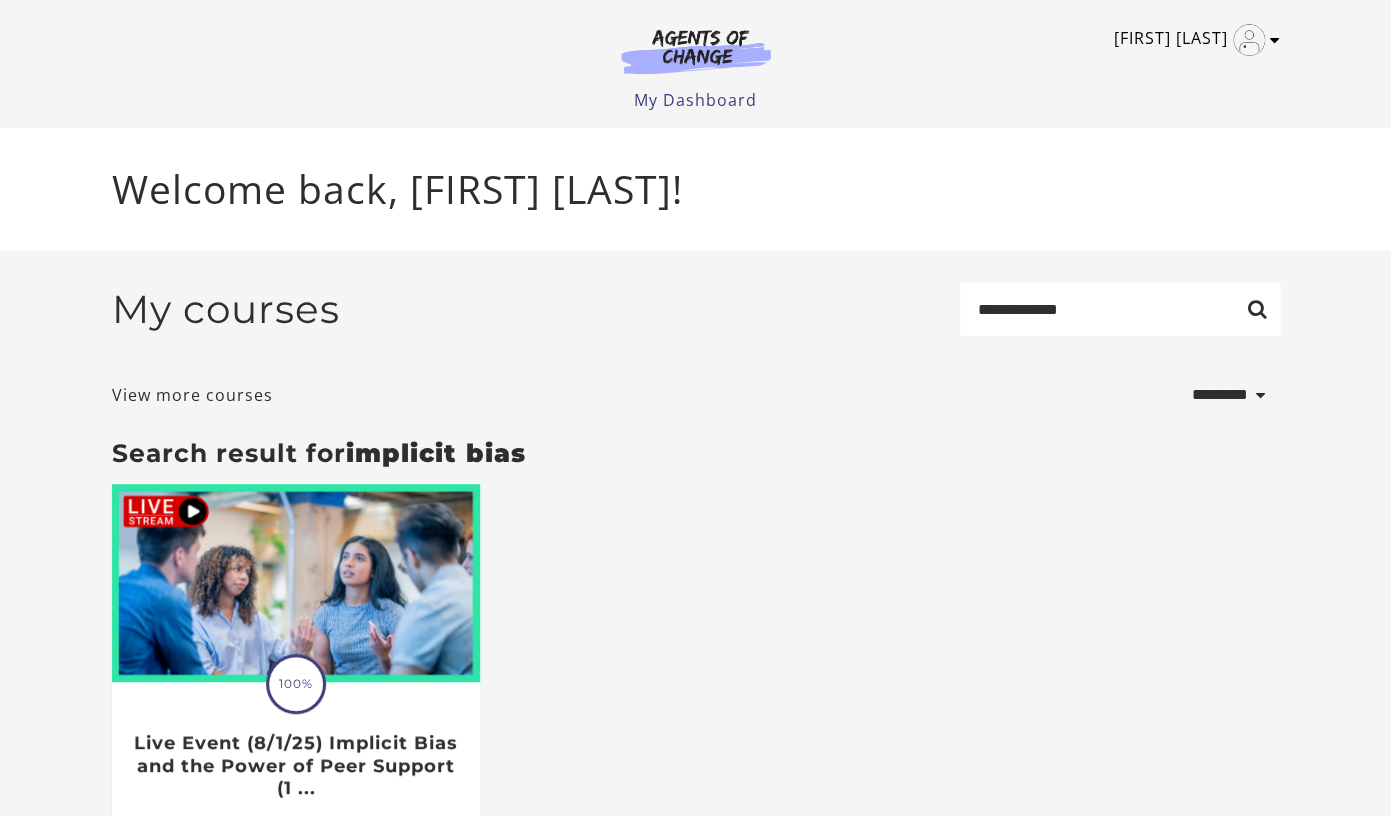 click on "[FIRST] [LAST]" at bounding box center (1192, 40) 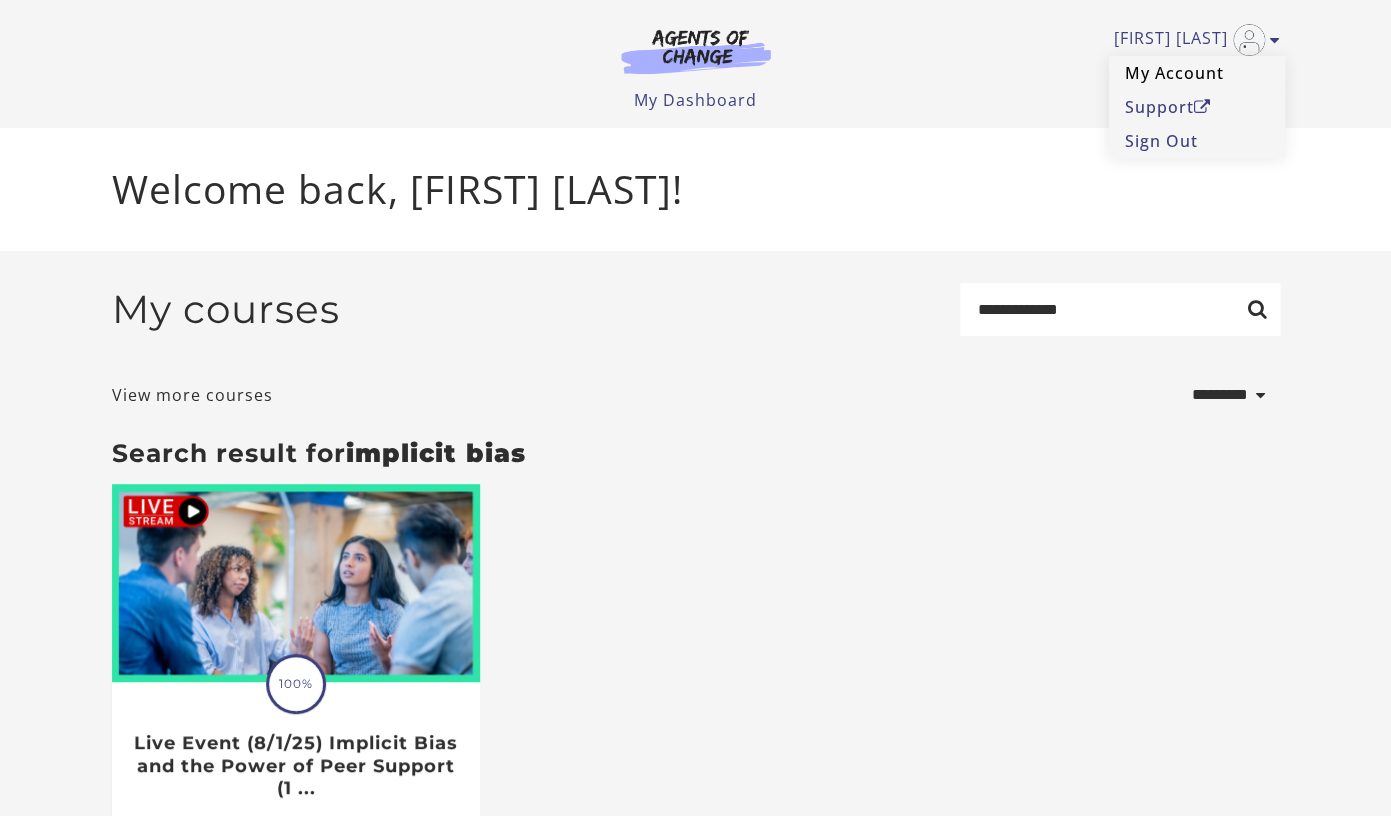 click on "My Account" at bounding box center (1197, 73) 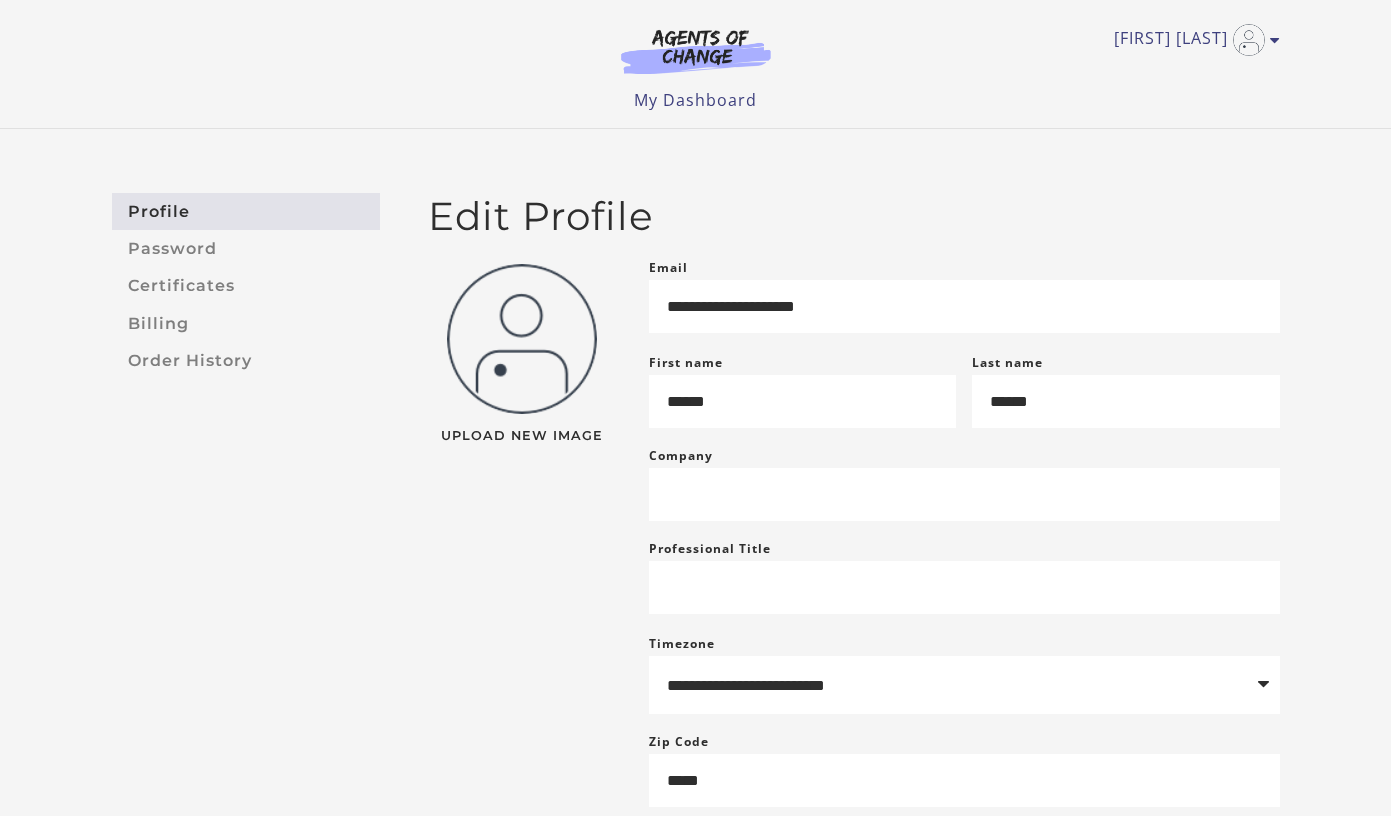 scroll, scrollTop: 0, scrollLeft: 0, axis: both 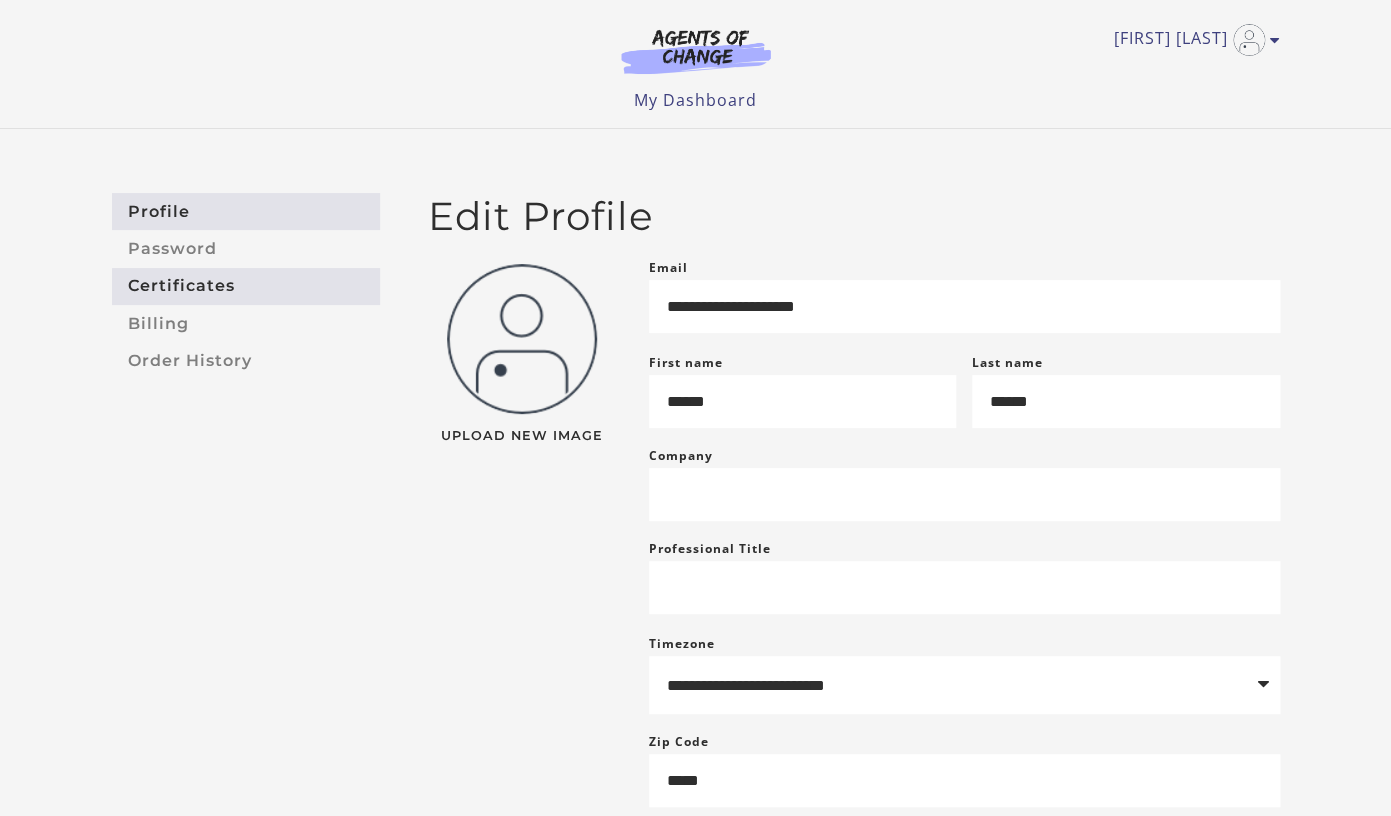 click on "Certificates" at bounding box center [246, 286] 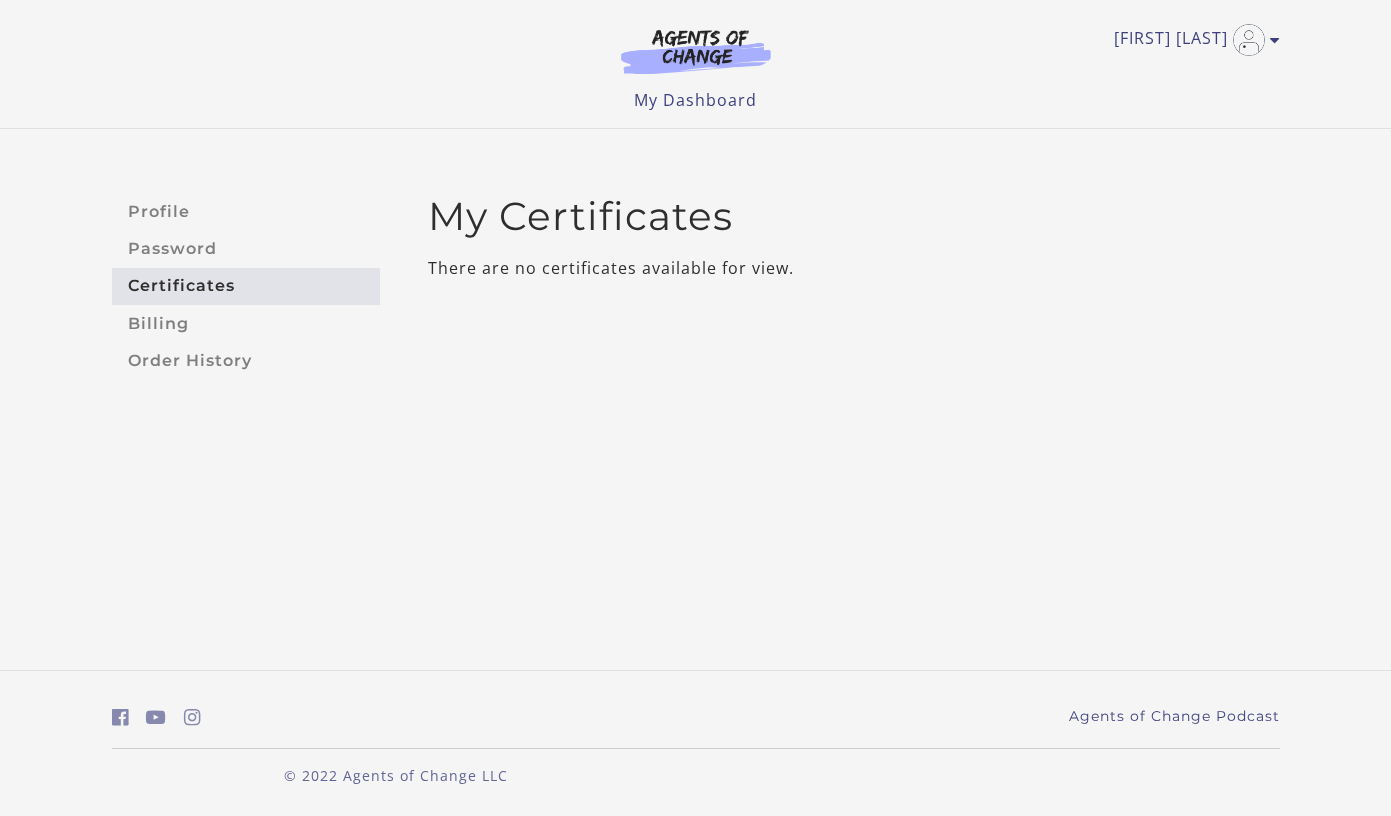 scroll, scrollTop: 0, scrollLeft: 0, axis: both 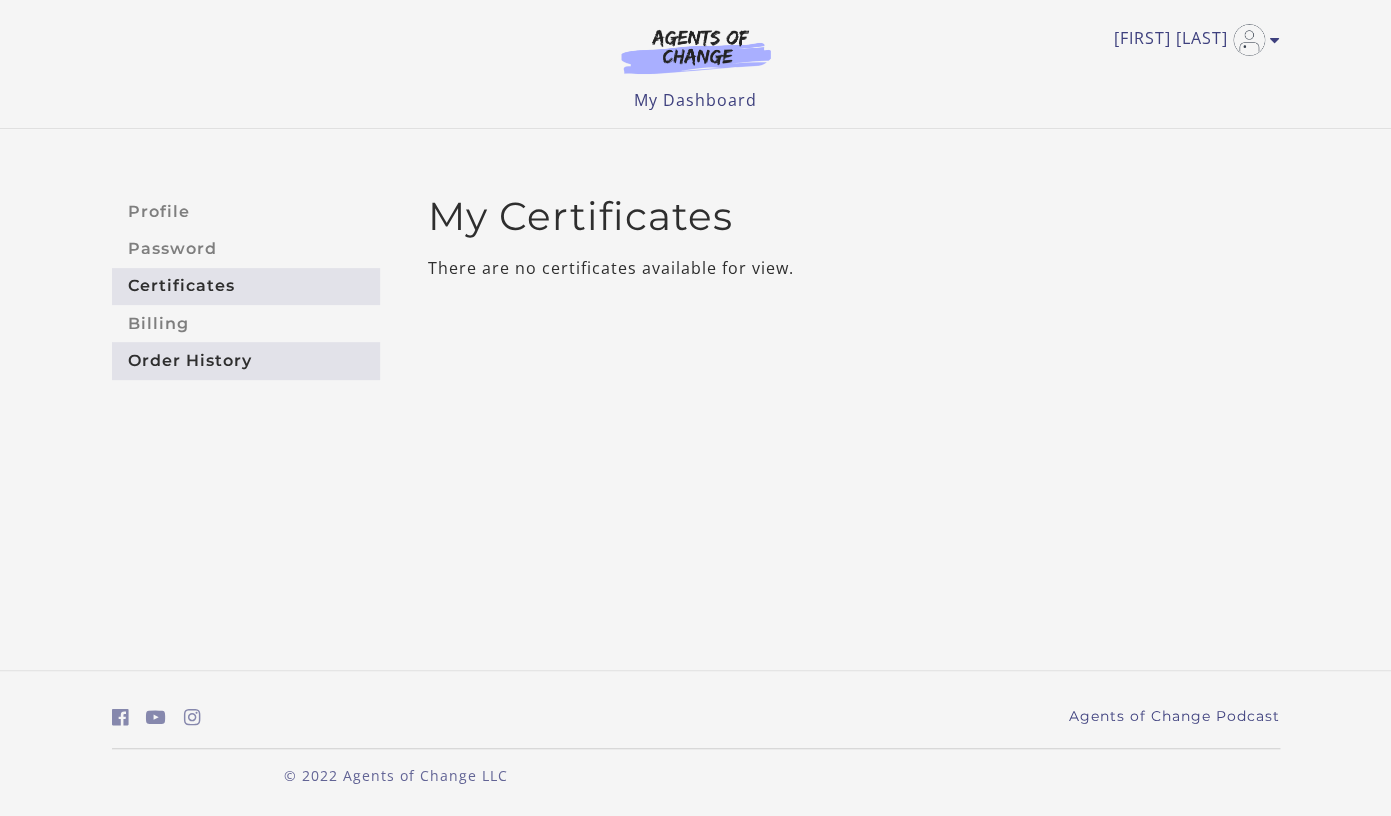 click on "Order History" at bounding box center (246, 360) 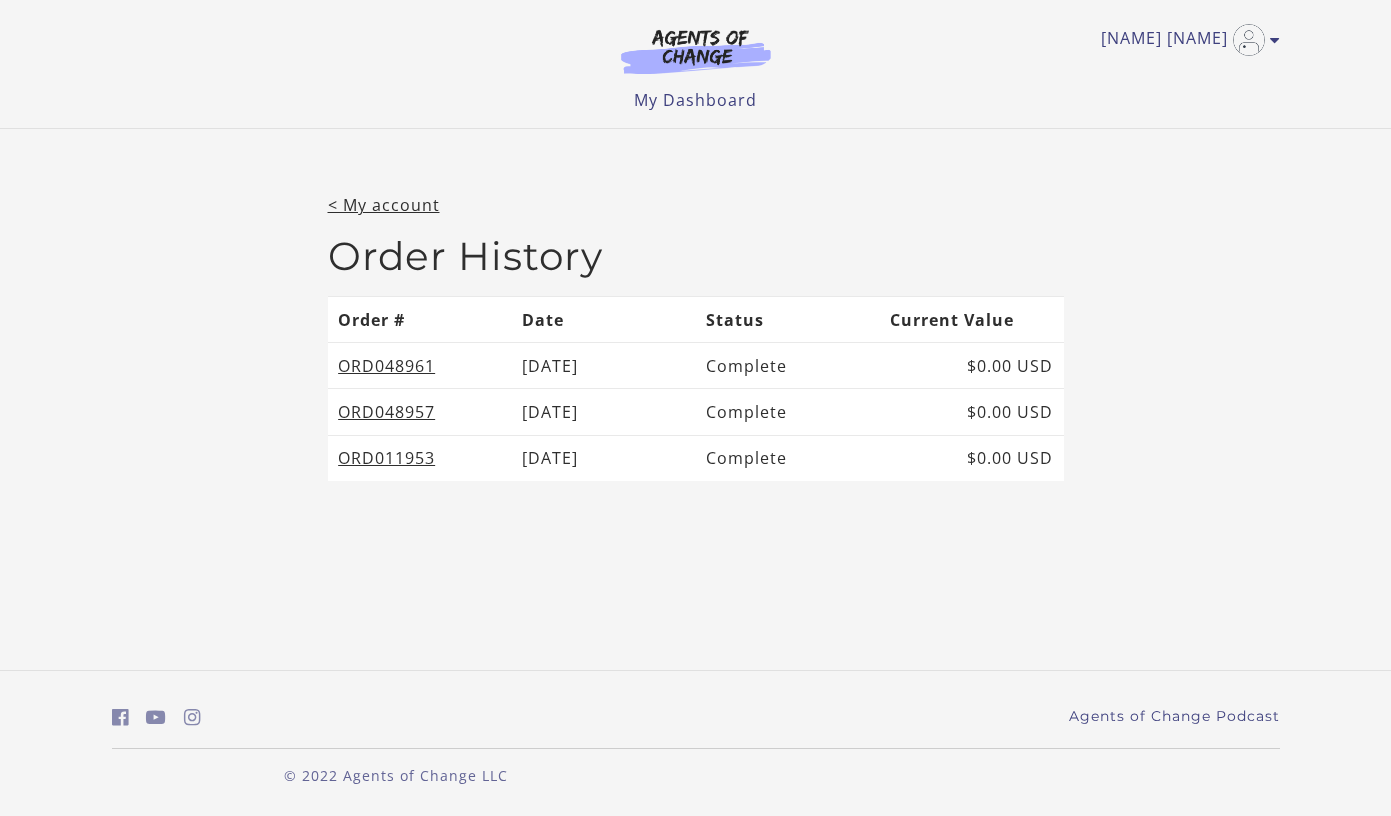 scroll, scrollTop: 0, scrollLeft: 0, axis: both 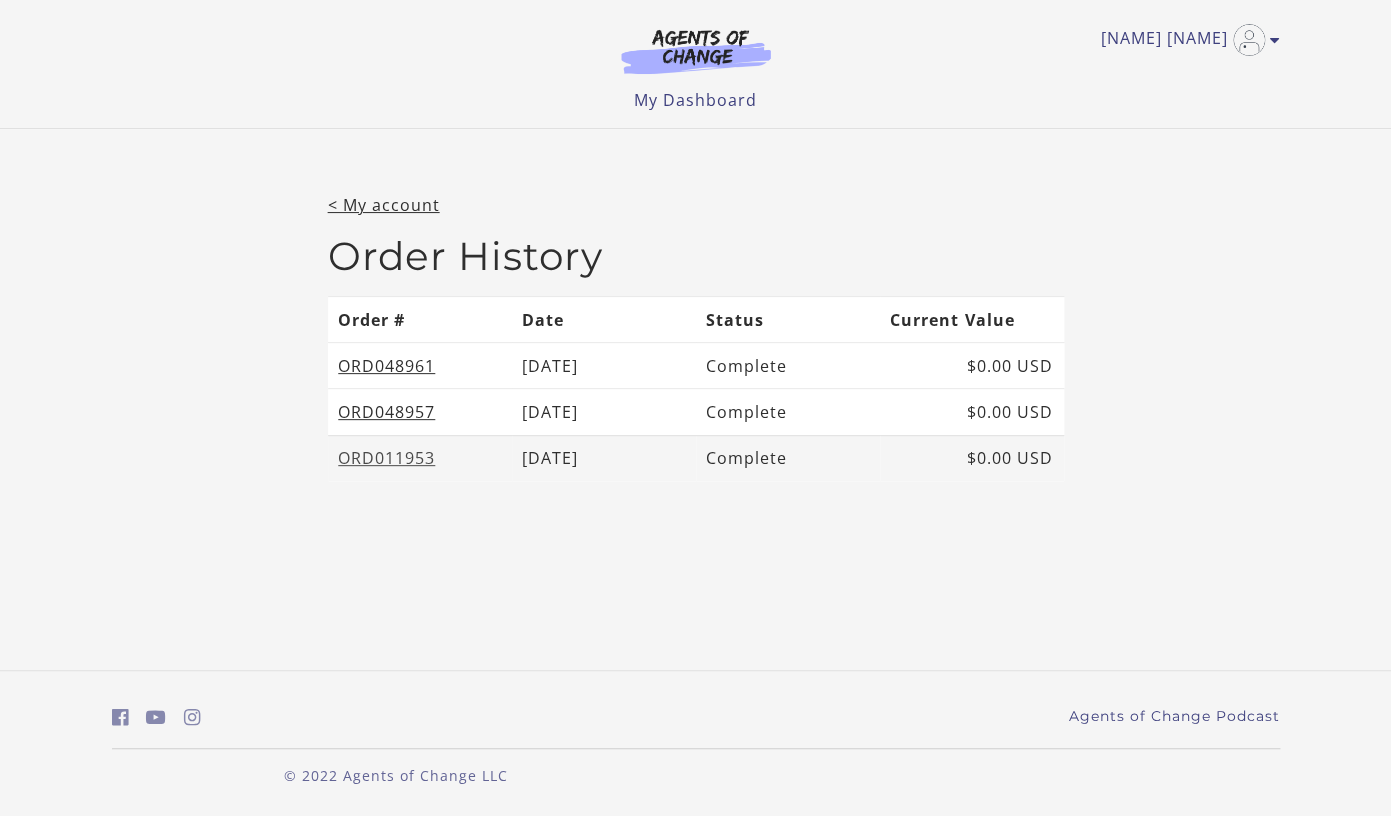 click on "ORD011953" at bounding box center [386, 458] 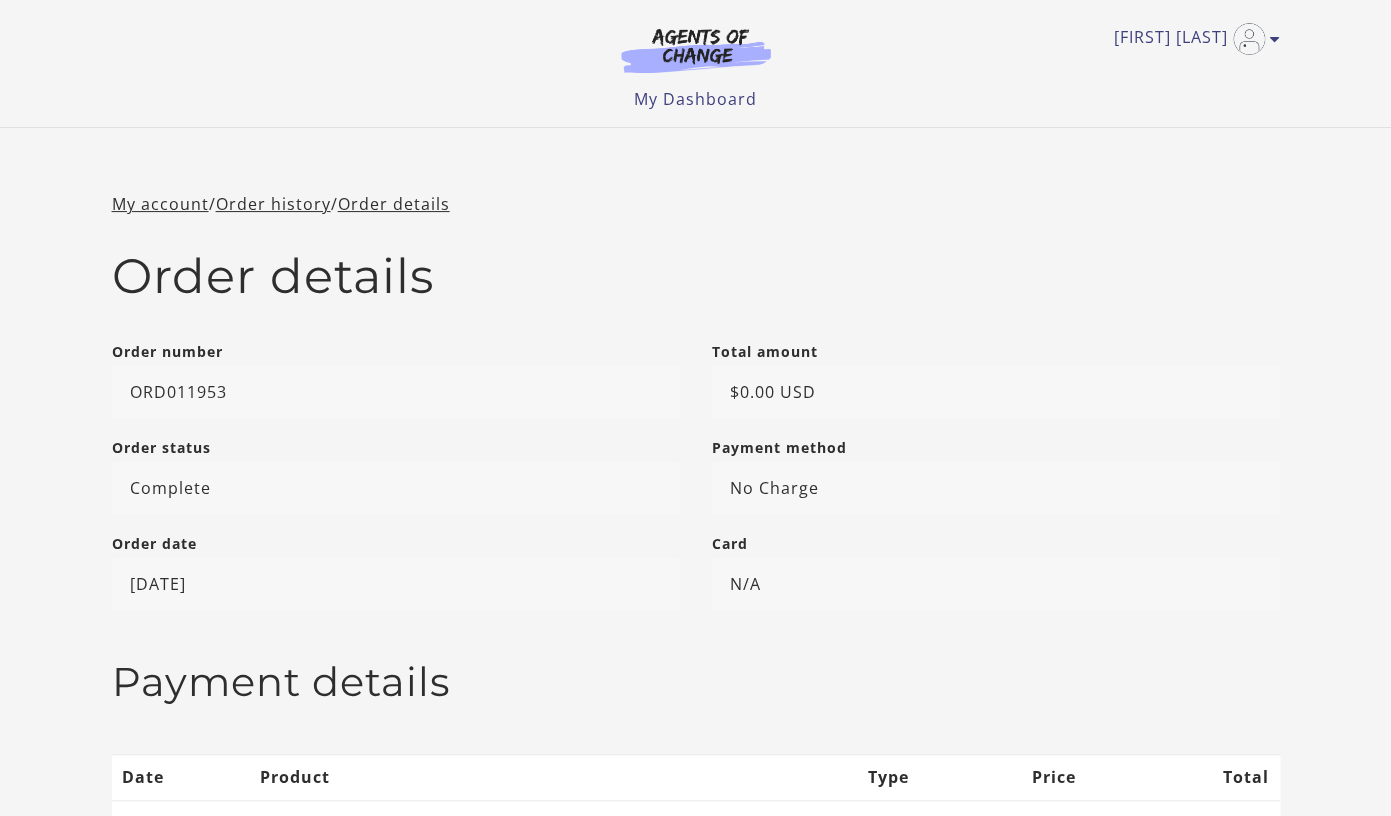 scroll, scrollTop: 0, scrollLeft: 0, axis: both 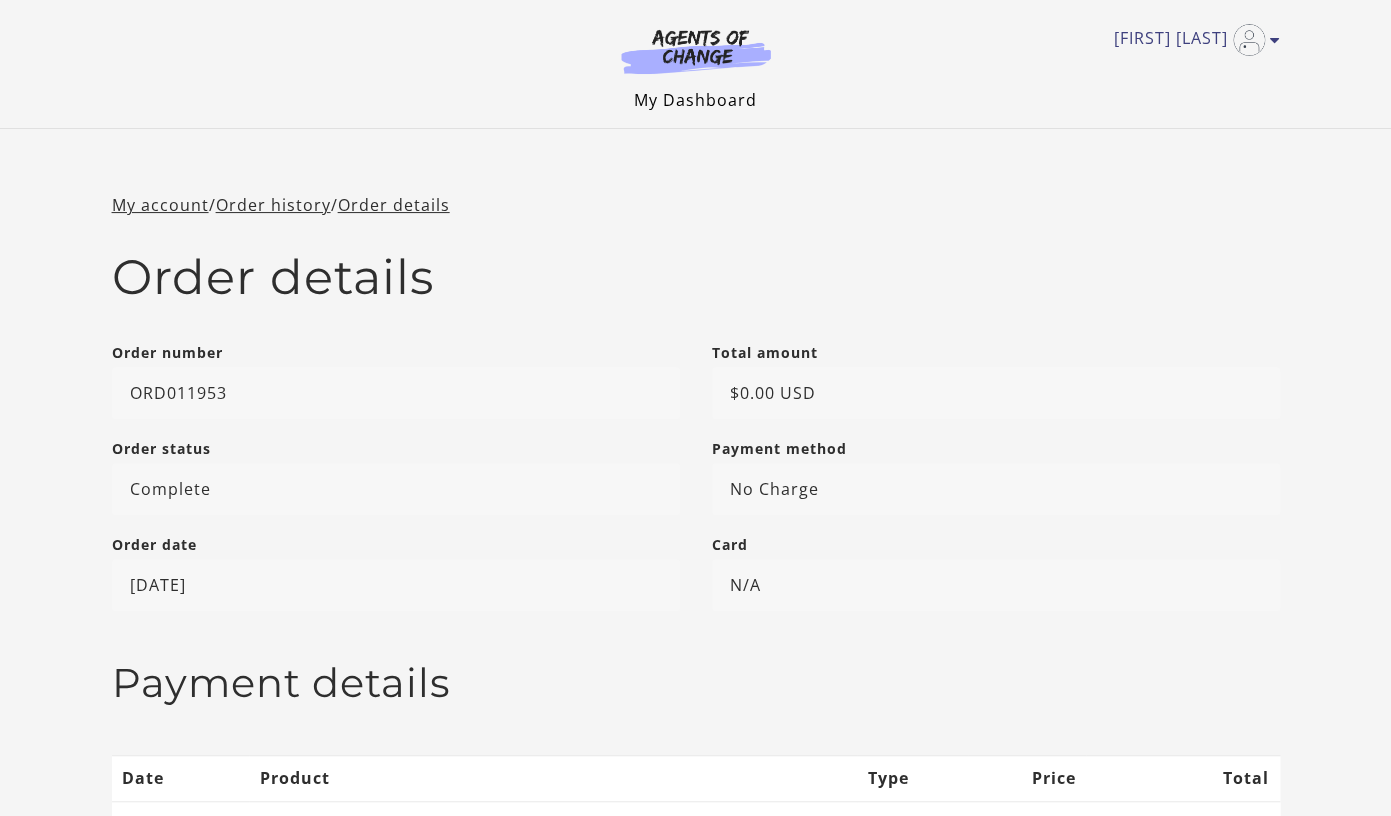 click on "My Dashboard" at bounding box center [695, 100] 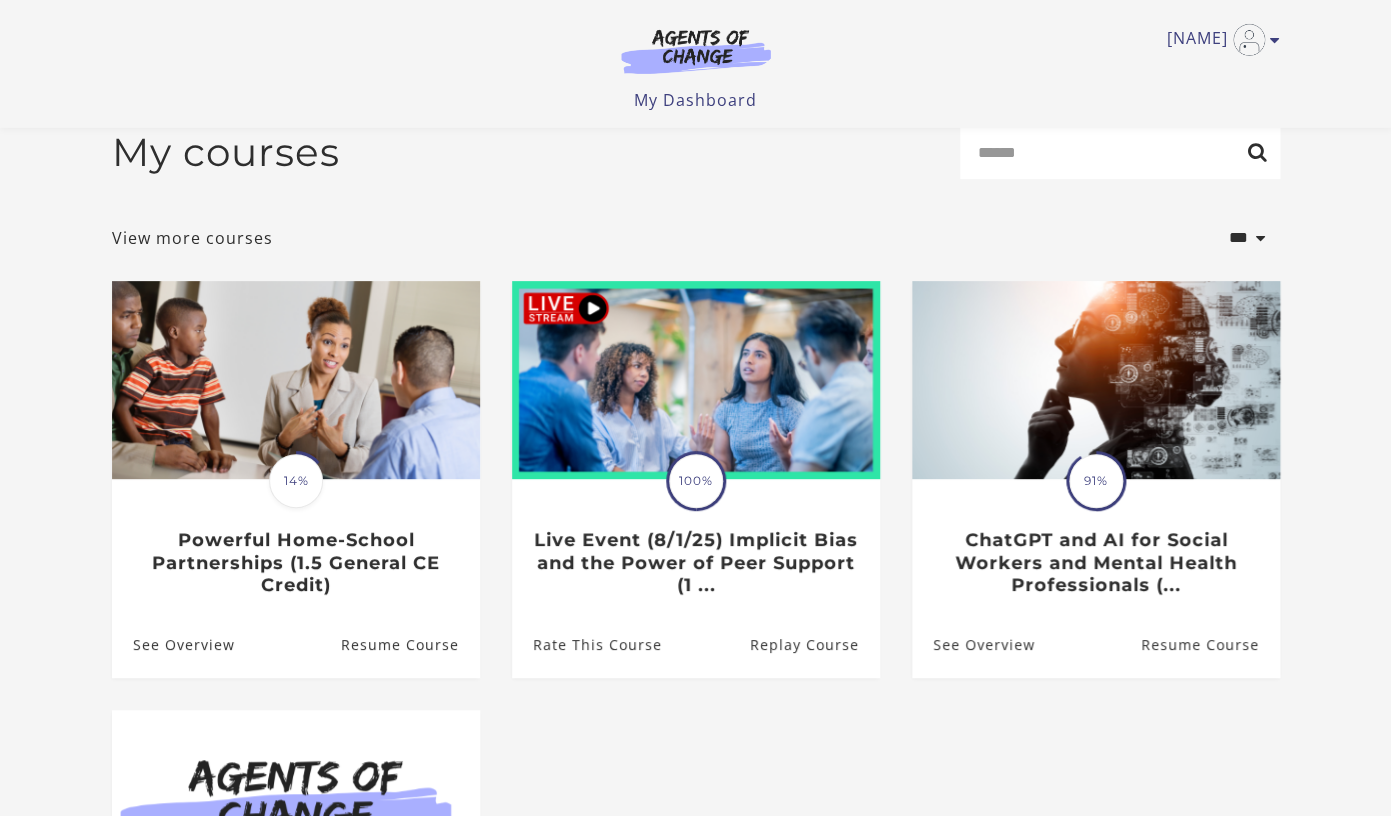 scroll, scrollTop: 0, scrollLeft: 0, axis: both 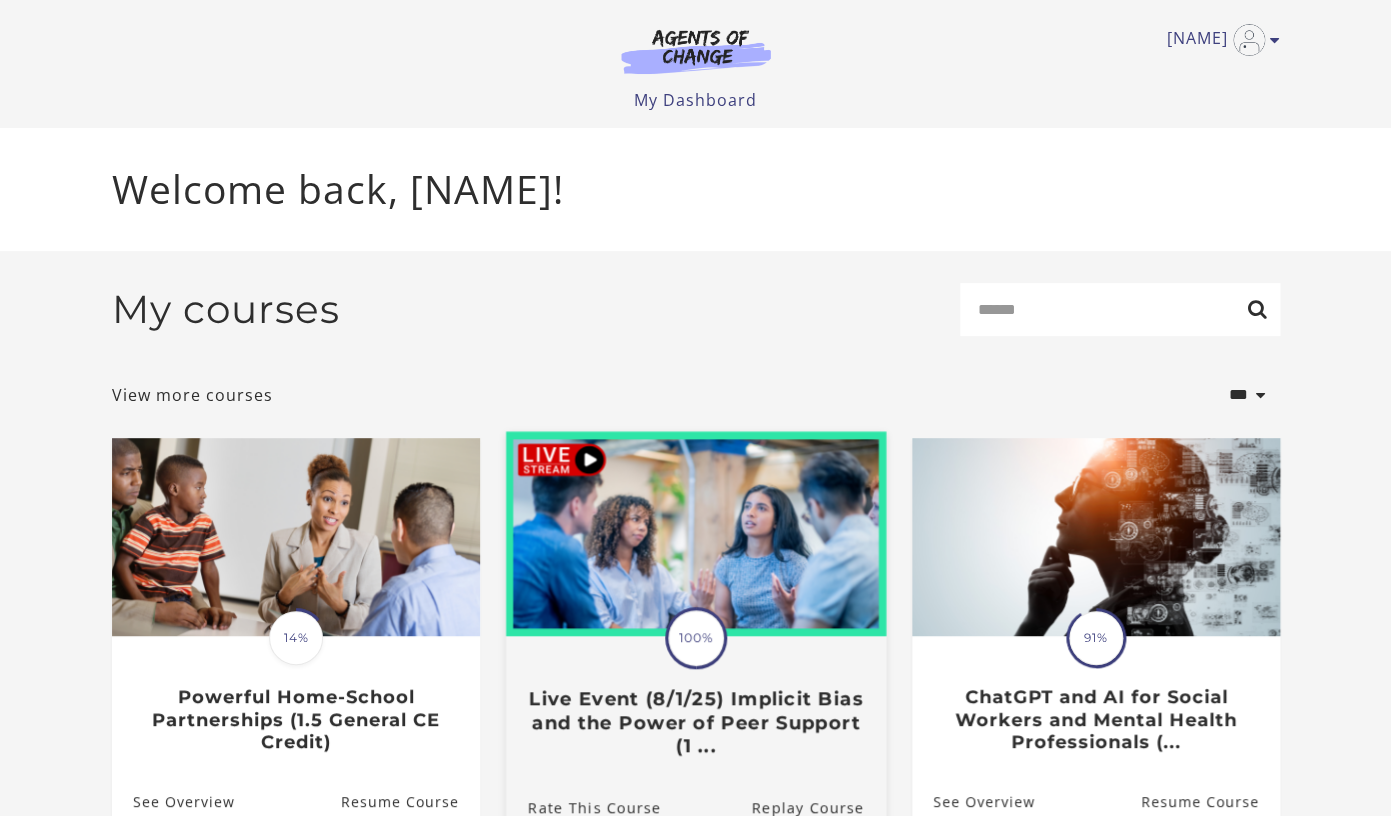 click at bounding box center (695, 534) 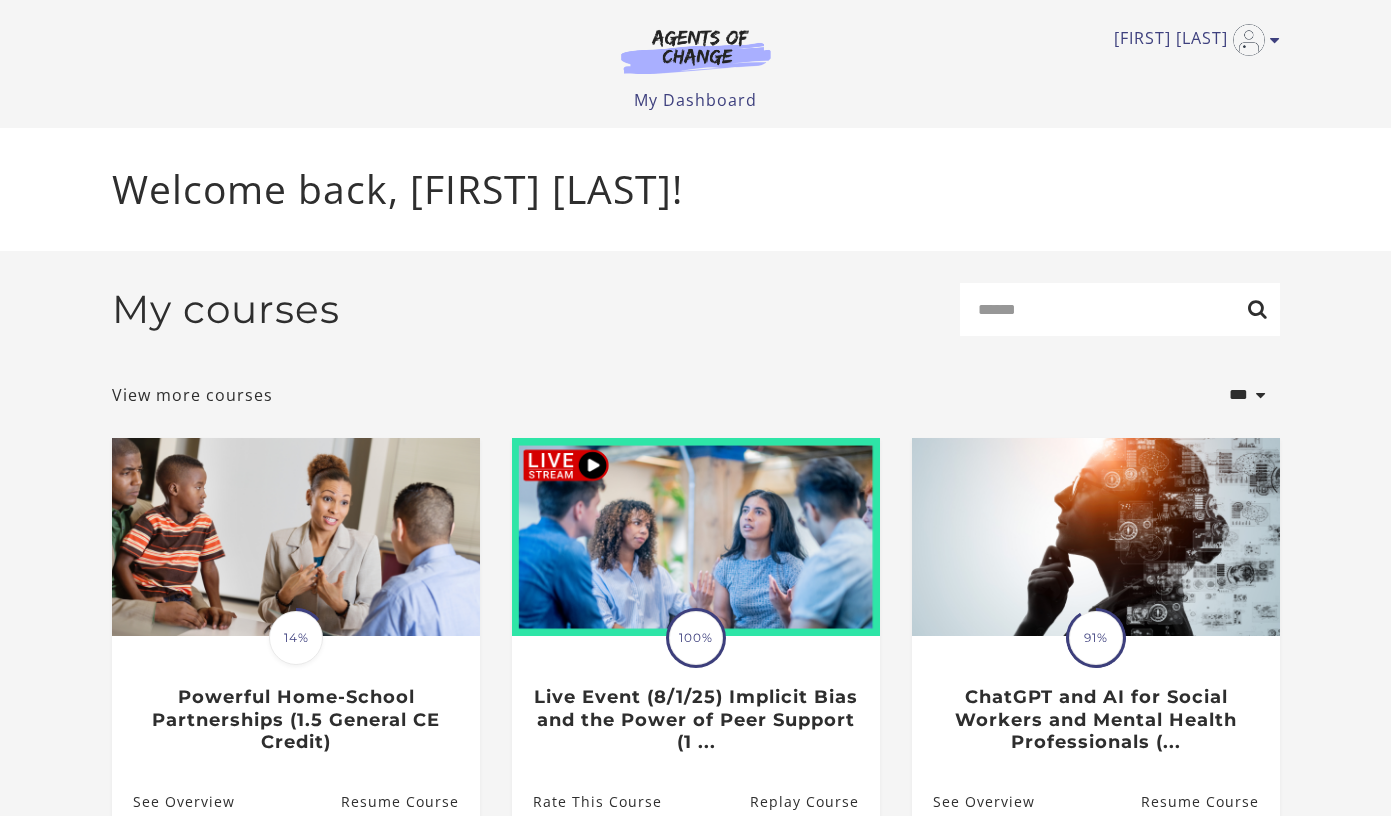 scroll, scrollTop: 0, scrollLeft: 0, axis: both 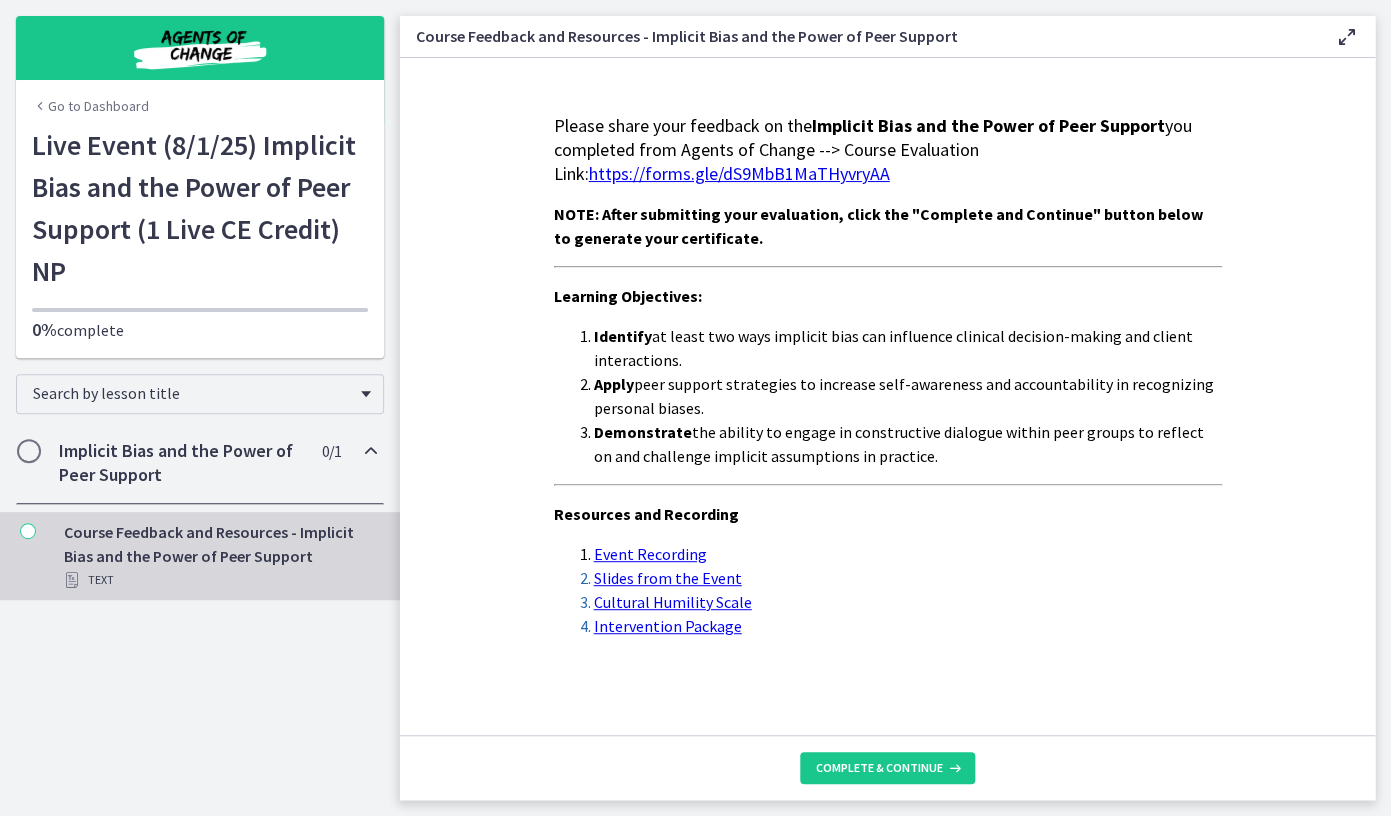 click at bounding box center [371, 451] 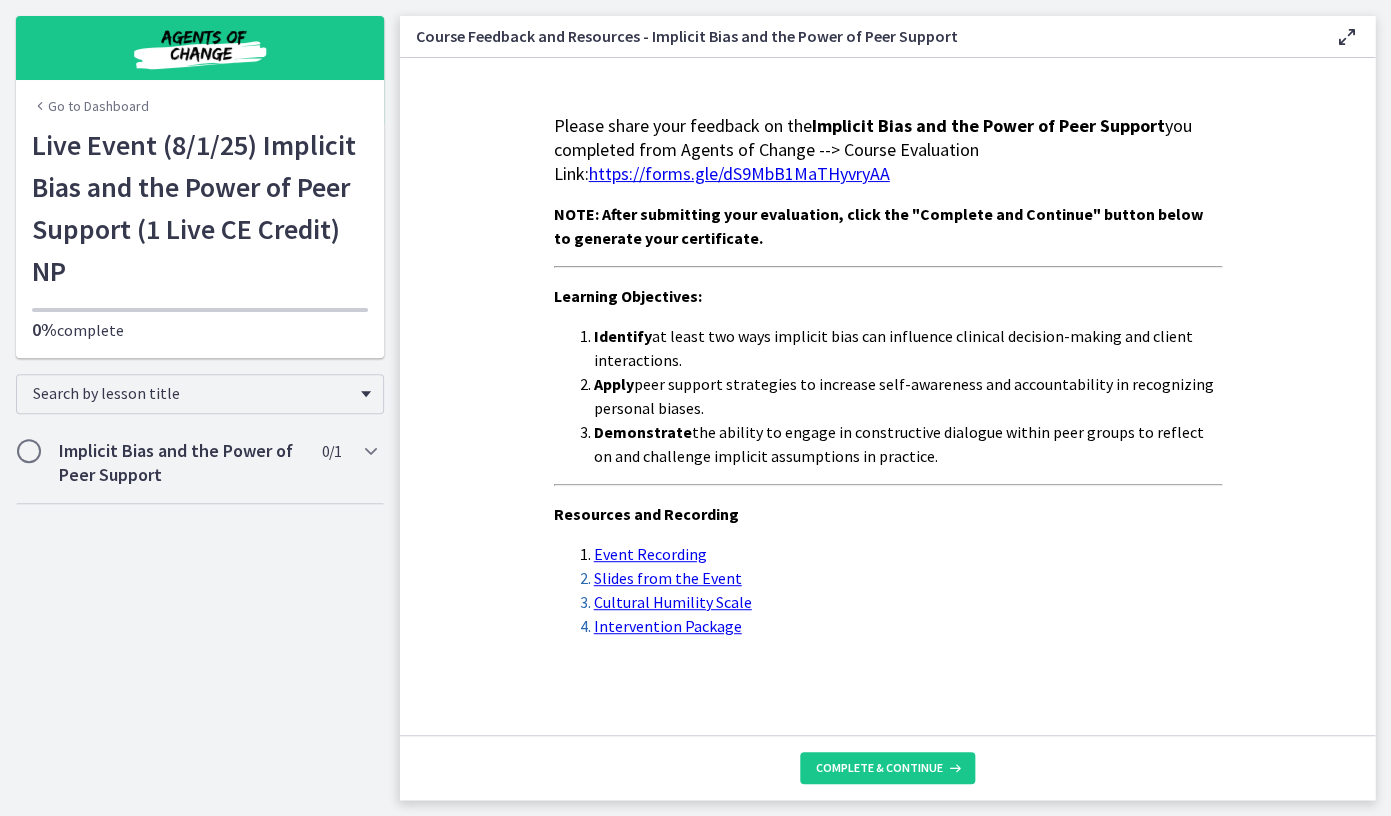 click on "Event Recording" at bounding box center [650, 554] 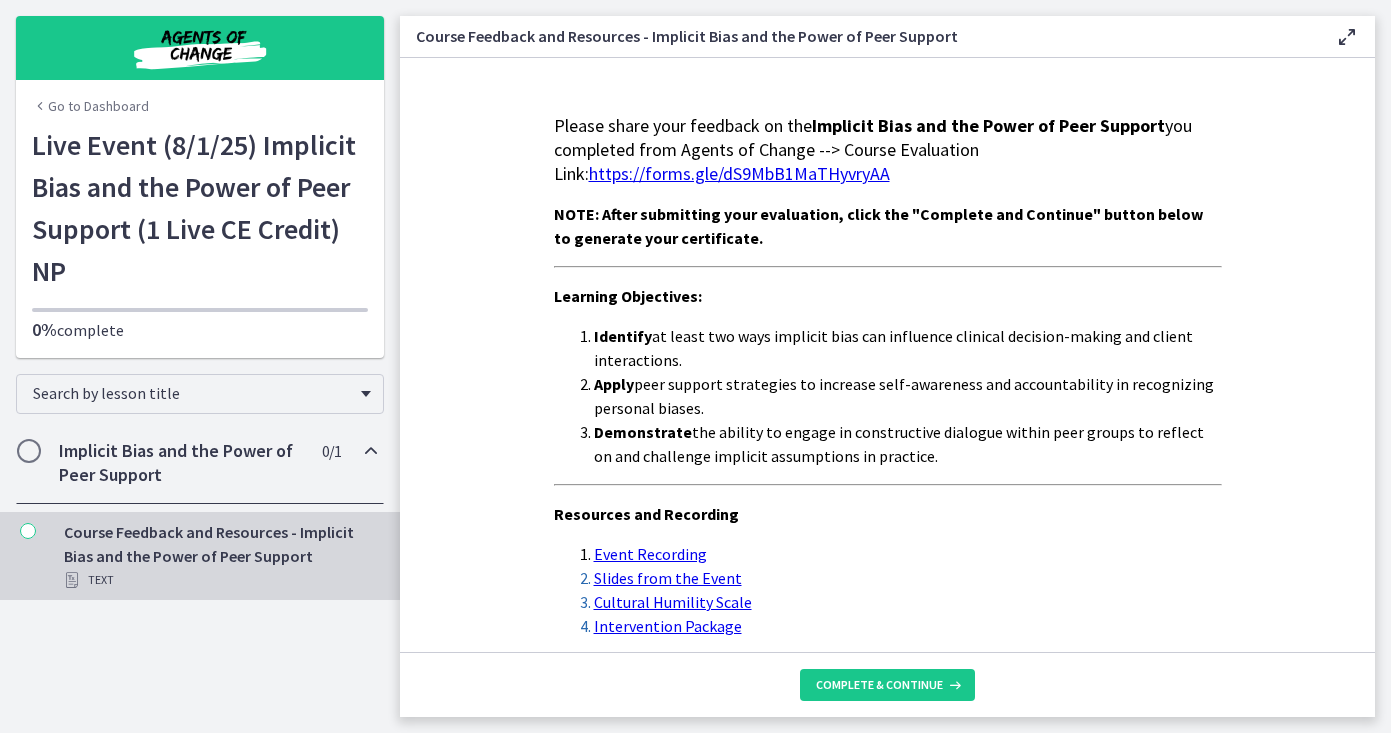 scroll, scrollTop: 0, scrollLeft: 0, axis: both 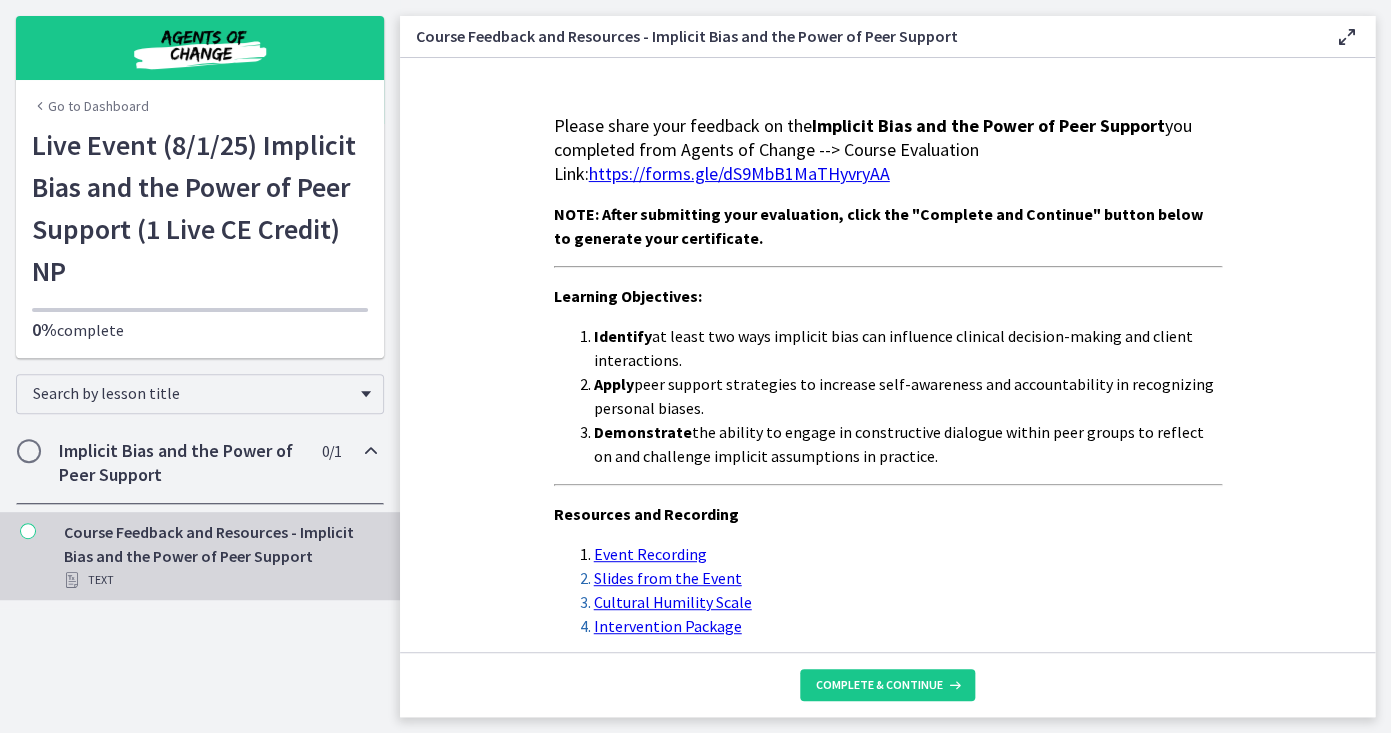 click at bounding box center [371, 451] 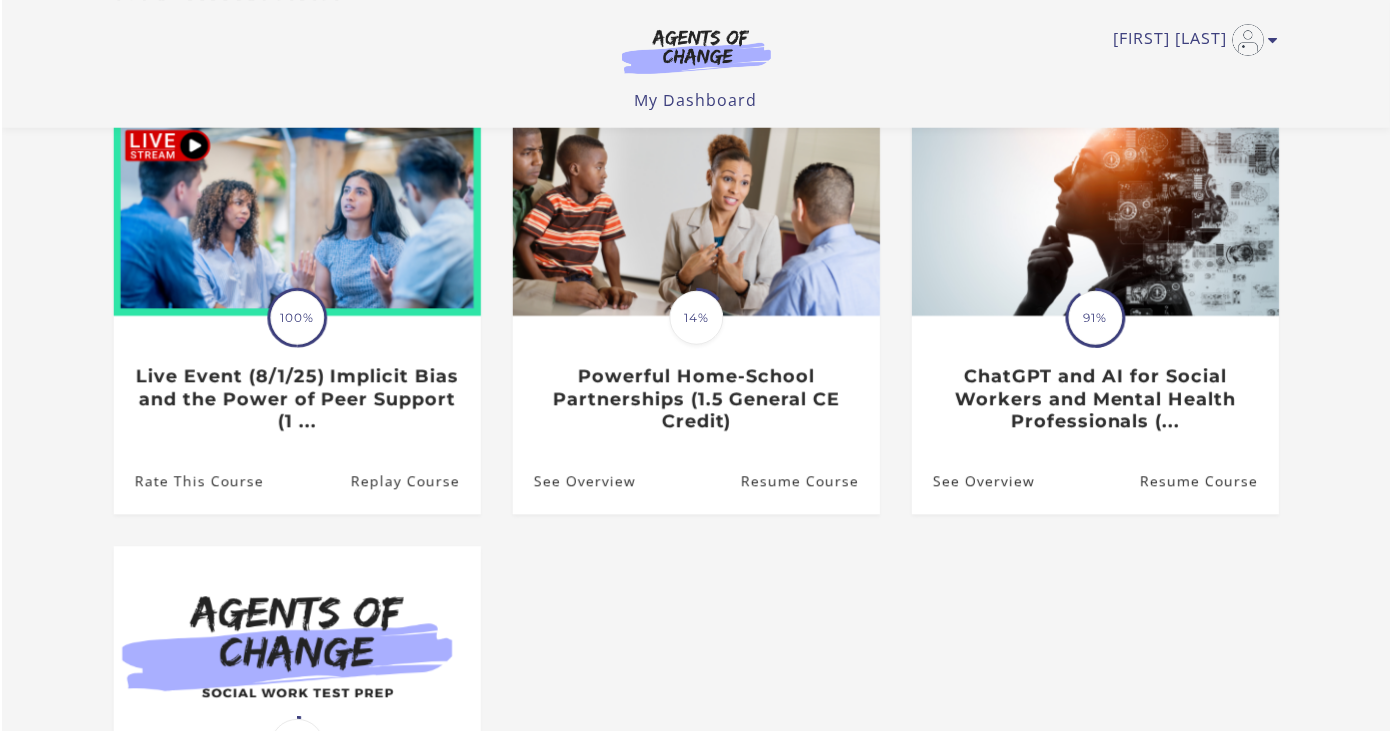 scroll, scrollTop: 192, scrollLeft: 0, axis: vertical 